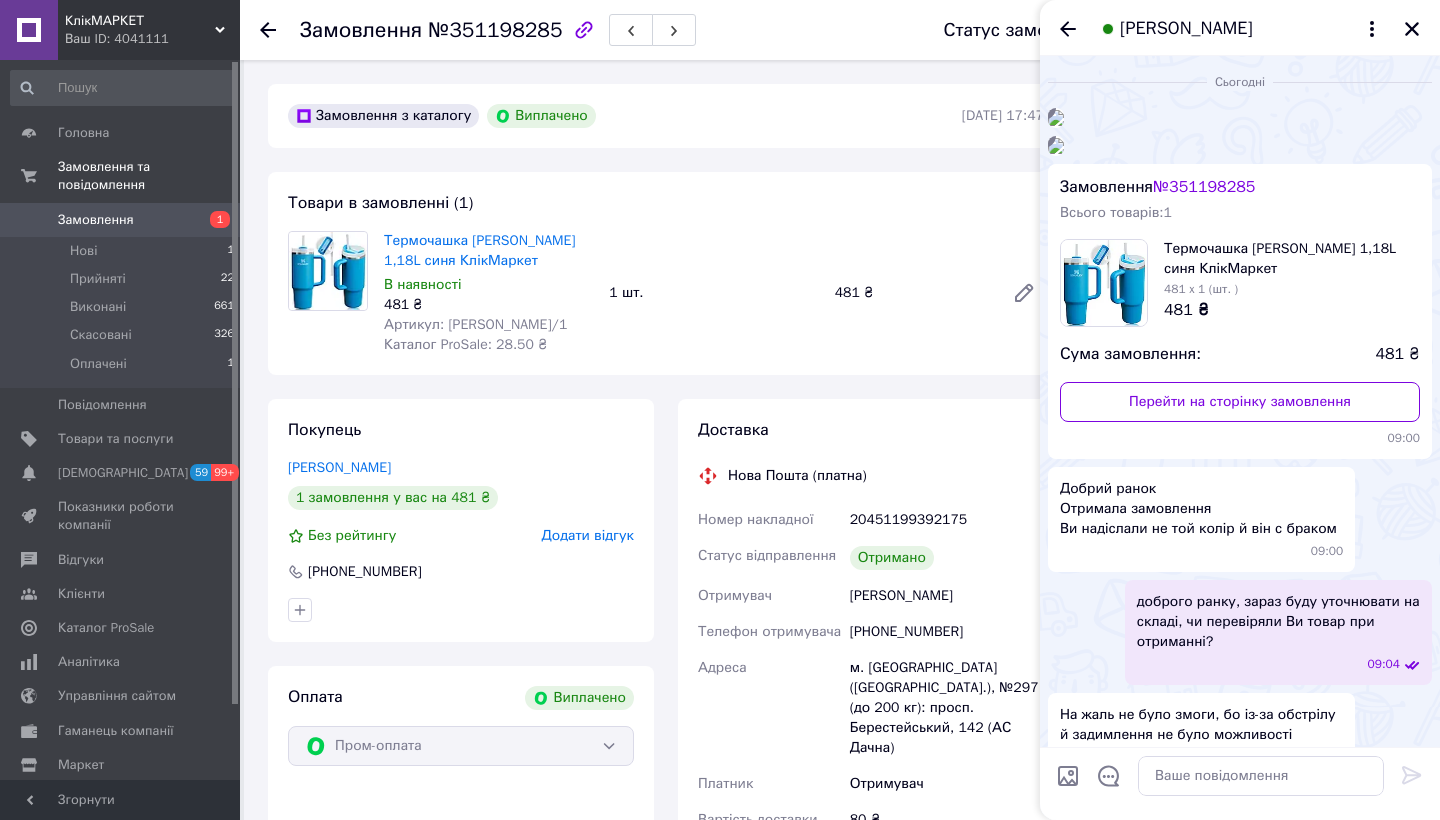 scroll, scrollTop: 16, scrollLeft: 0, axis: vertical 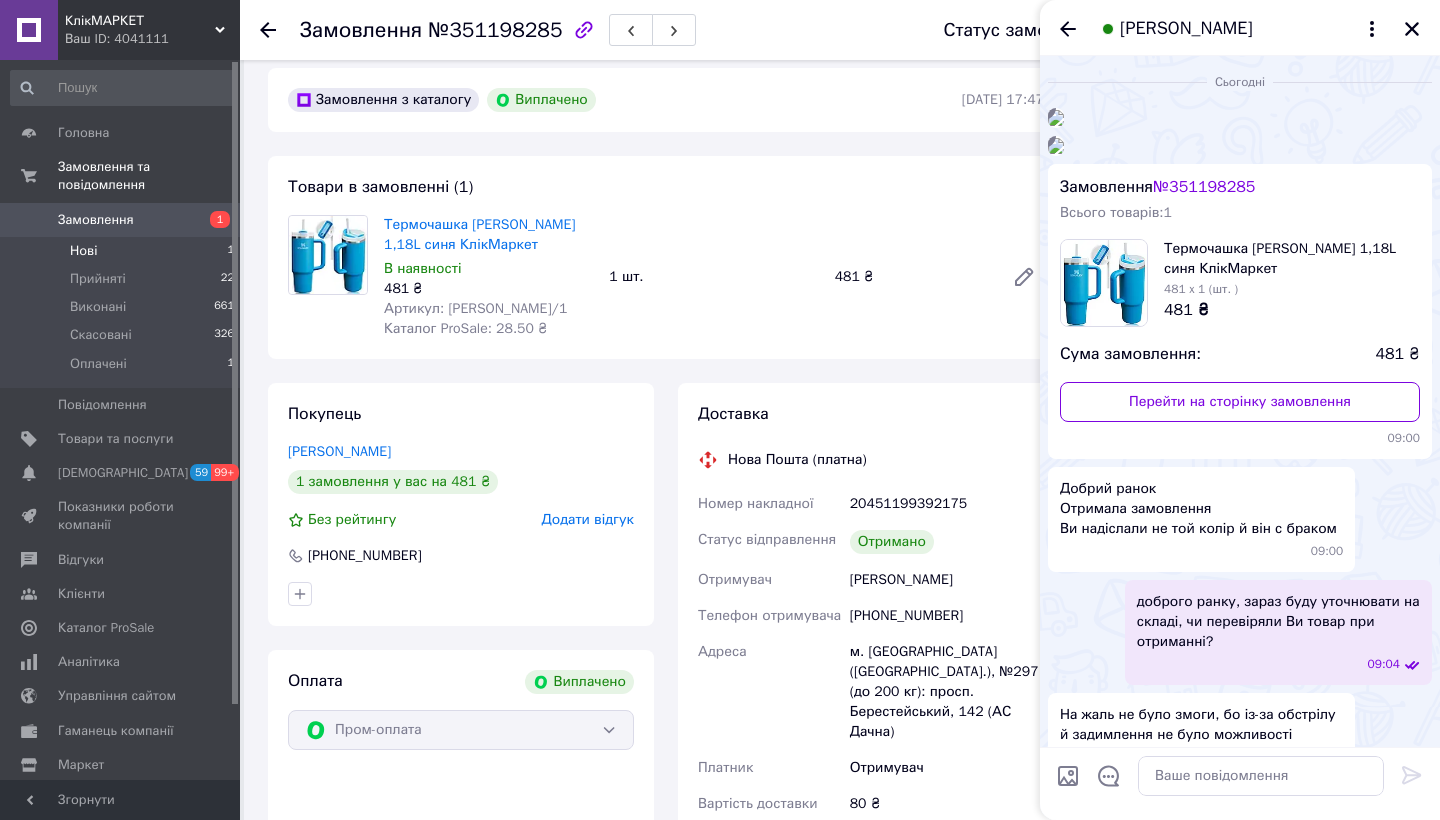 click on "Нові 1" at bounding box center (123, 251) 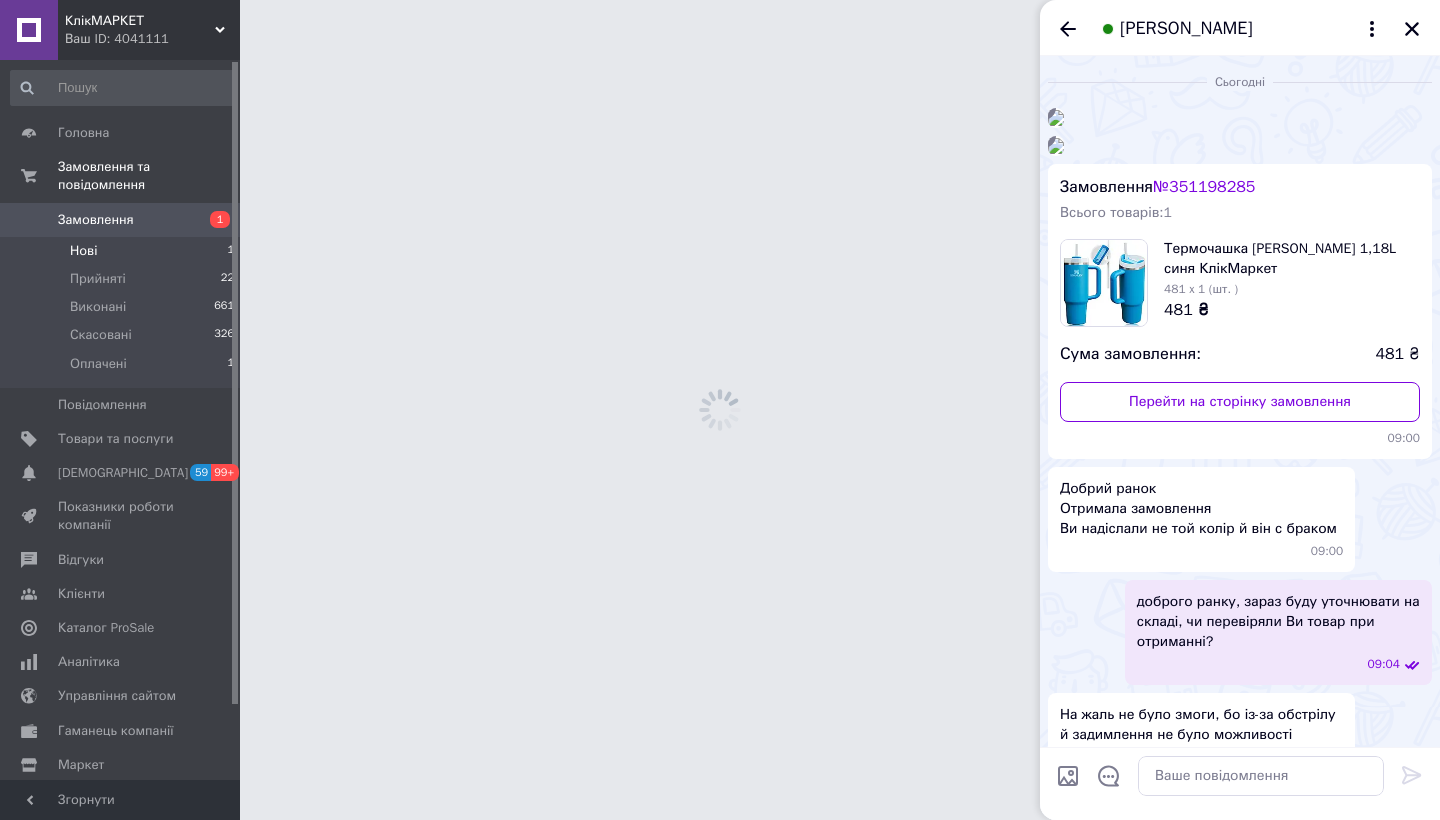 scroll, scrollTop: 0, scrollLeft: 0, axis: both 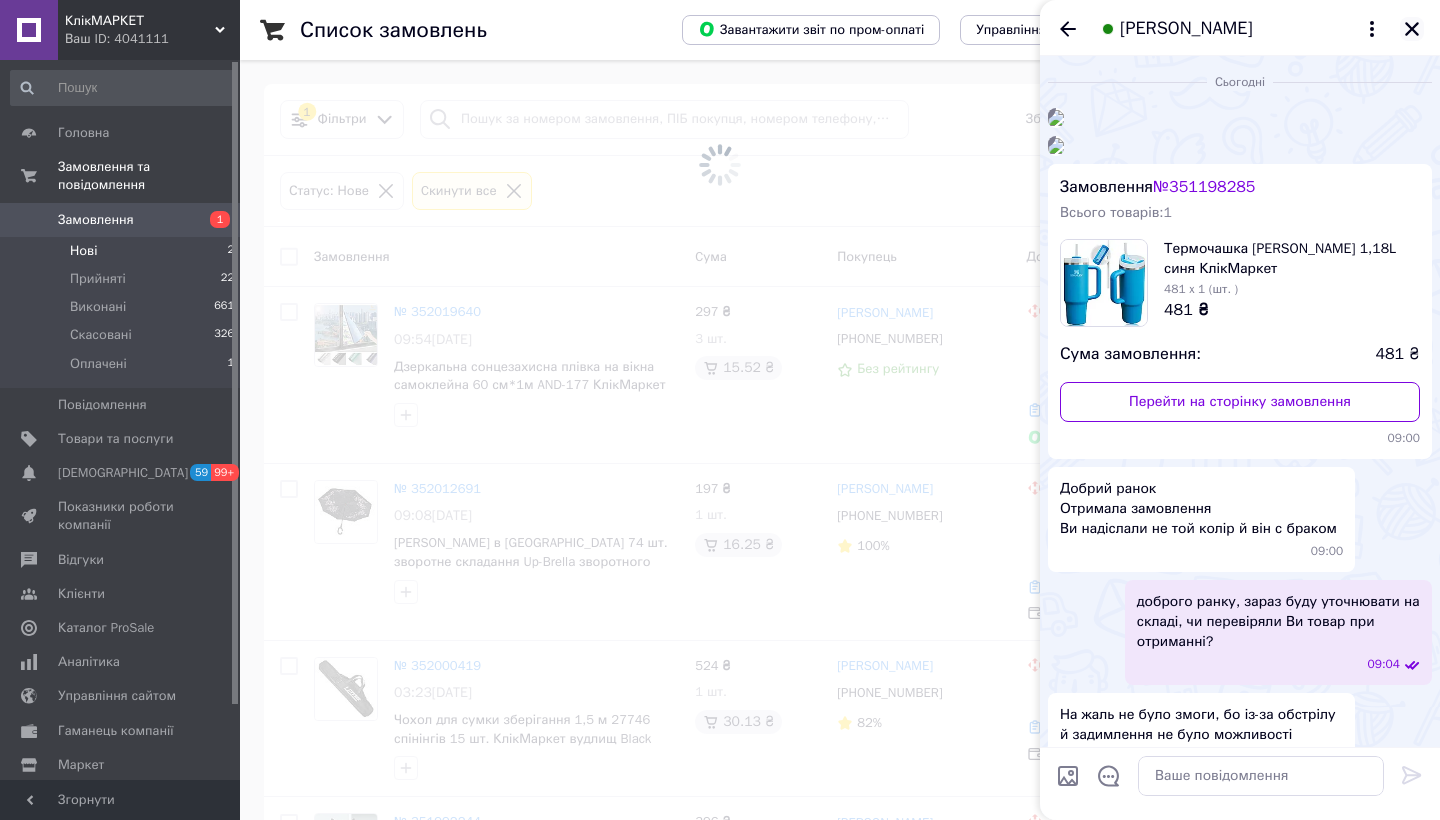 click 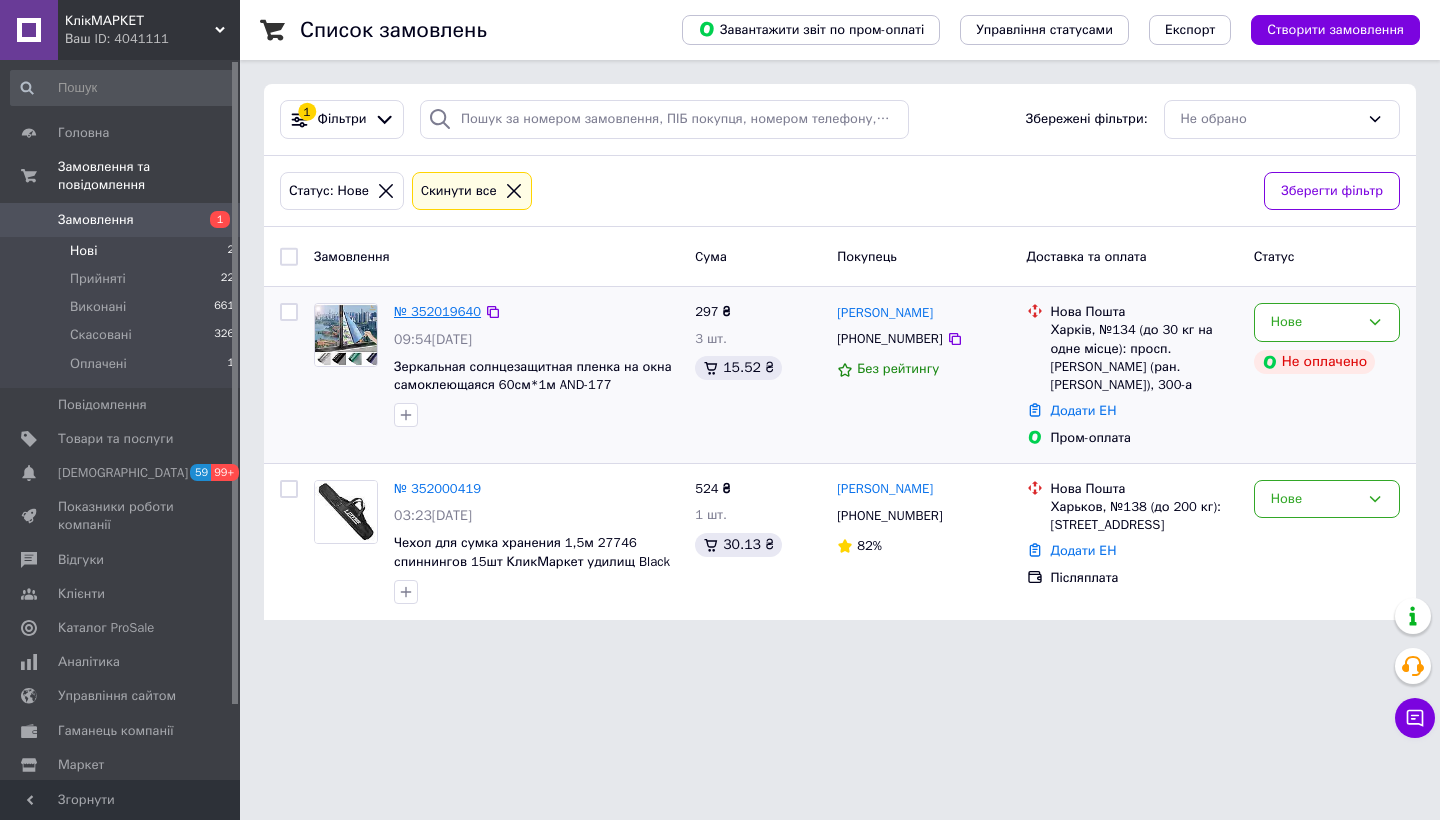click on "№ 352019640" at bounding box center [437, 311] 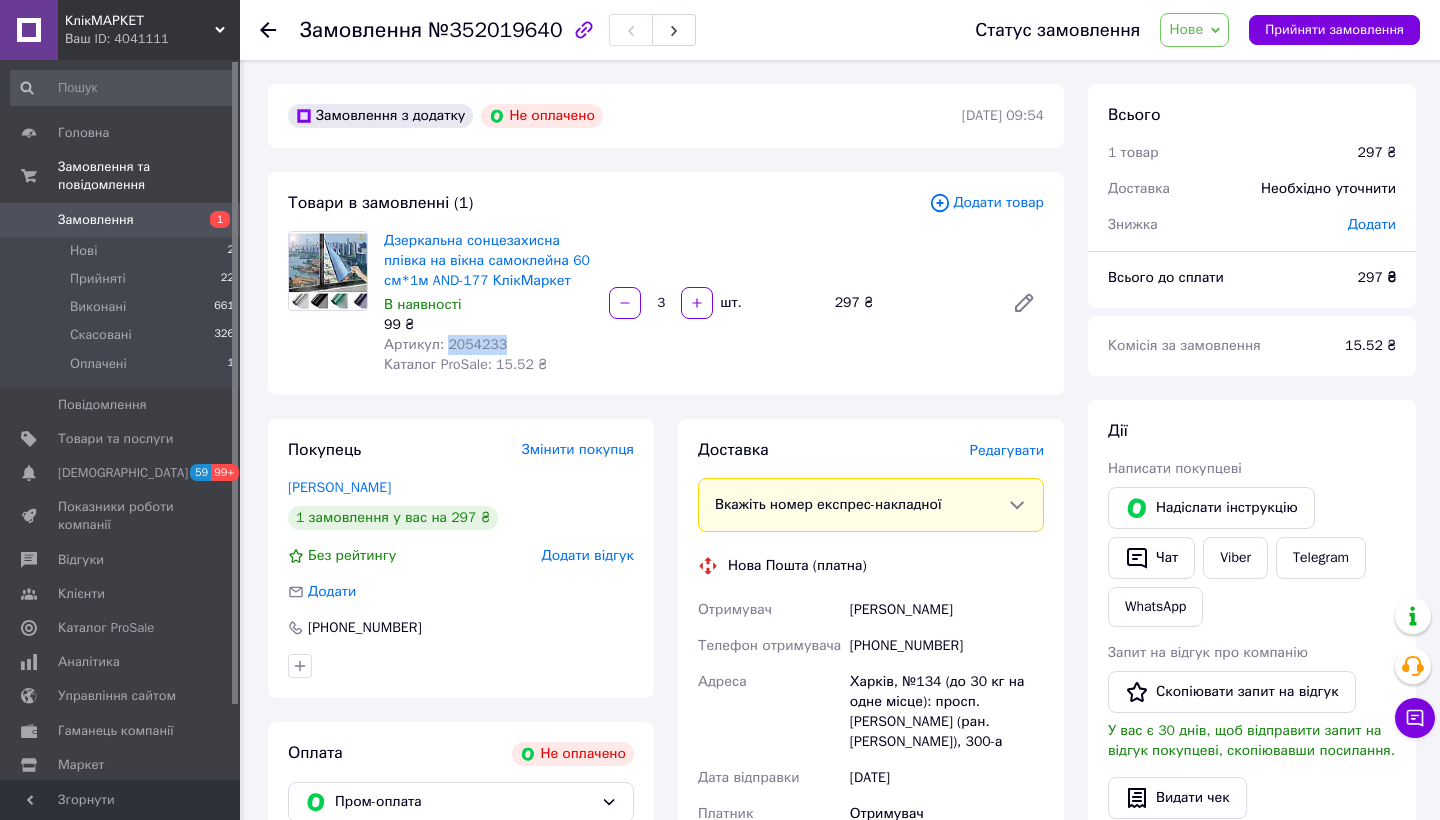drag, startPoint x: 525, startPoint y: 341, endPoint x: 449, endPoint y: 339, distance: 76.02631 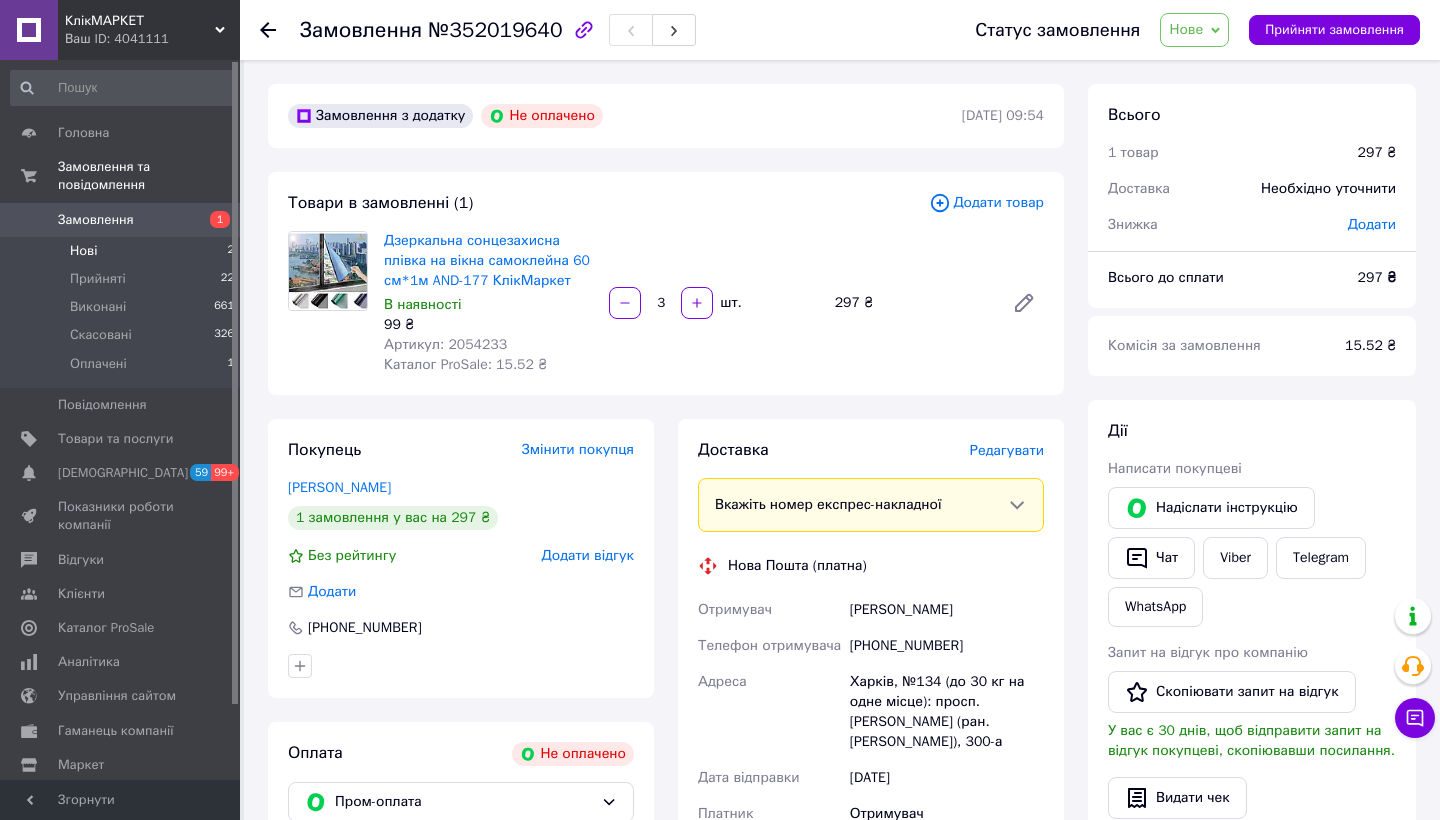 click on "Нові 2" at bounding box center [123, 251] 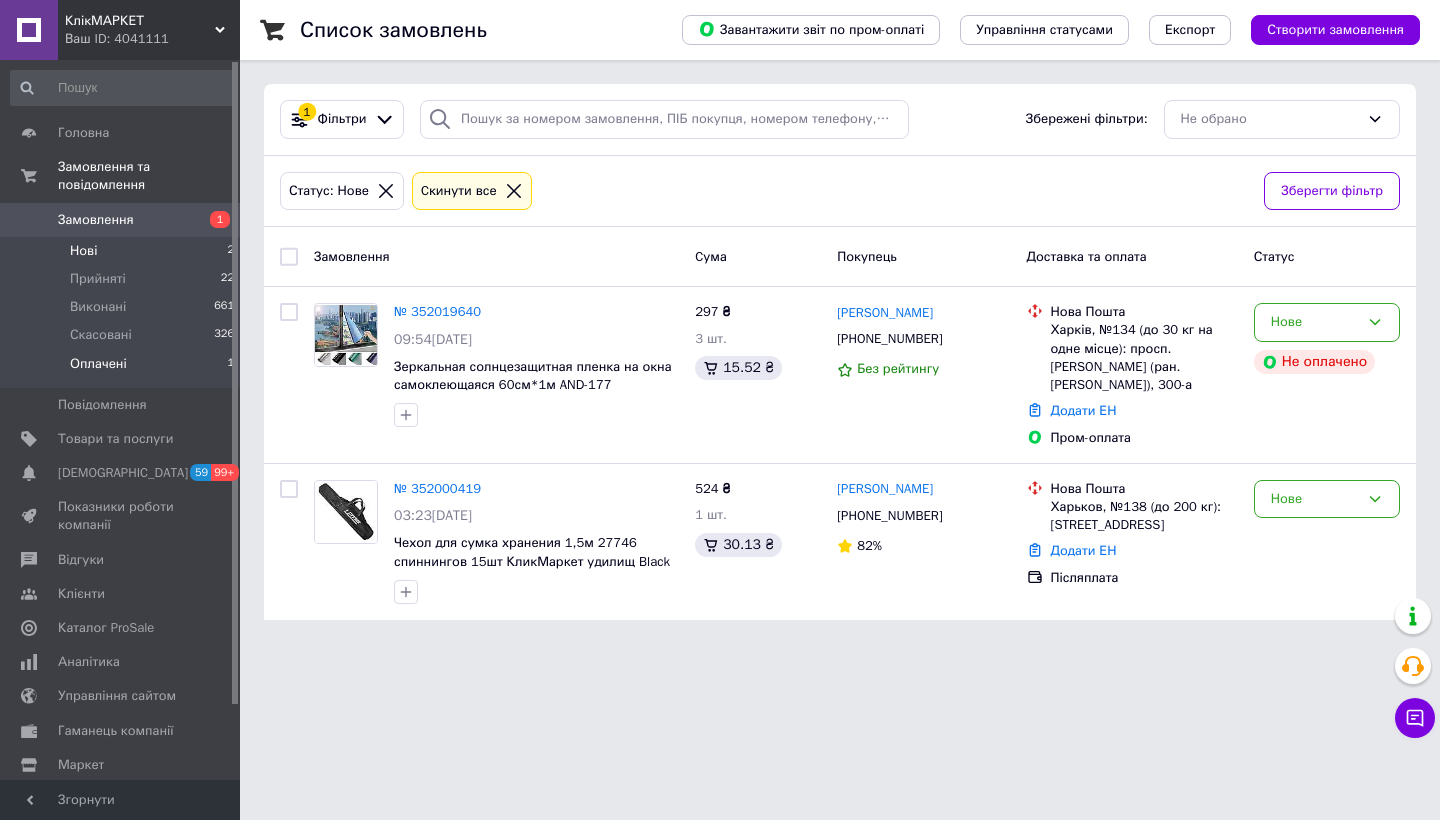 click on "Оплачені 1" at bounding box center [123, 369] 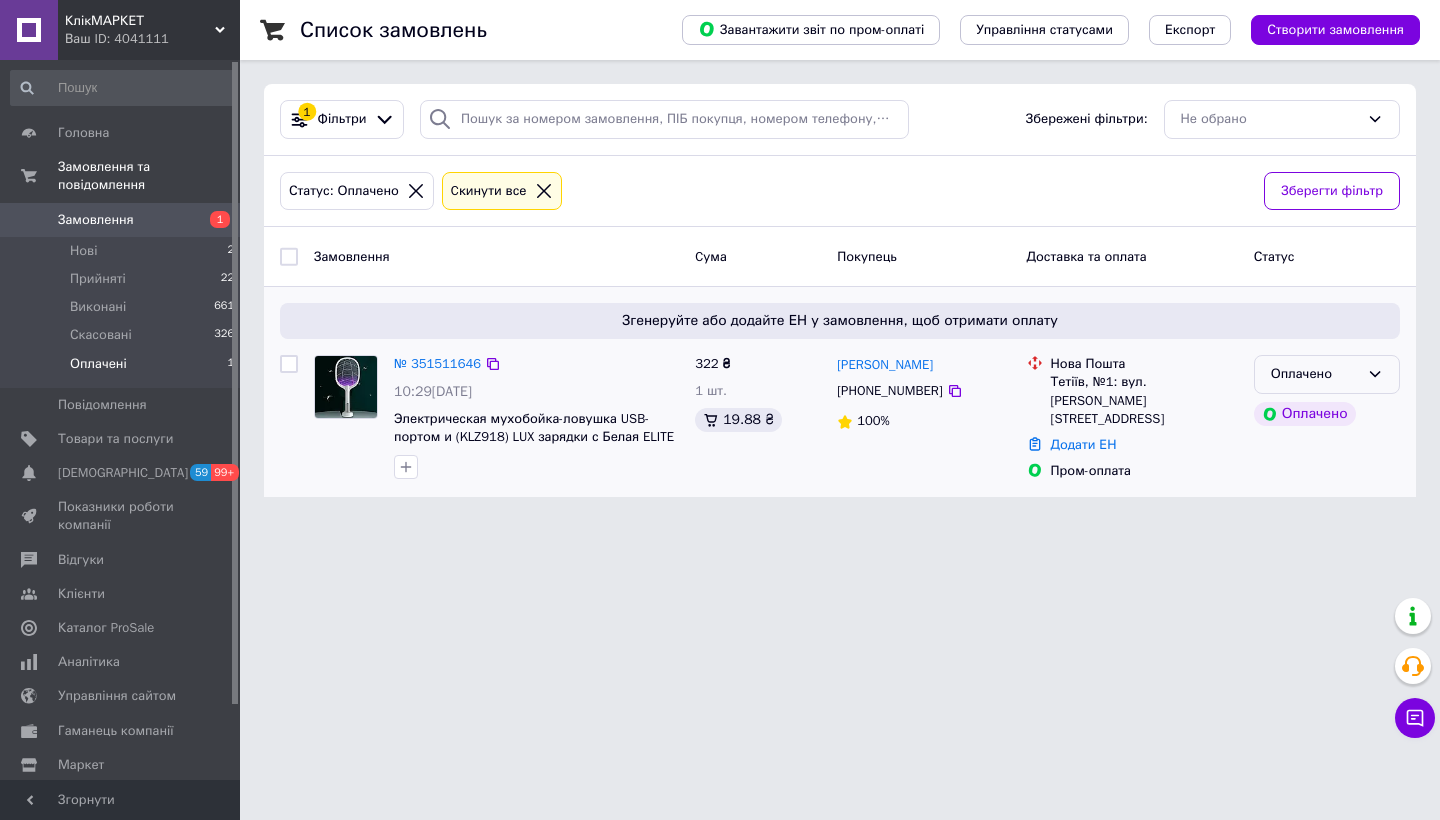 click on "Оплачено" at bounding box center (1315, 374) 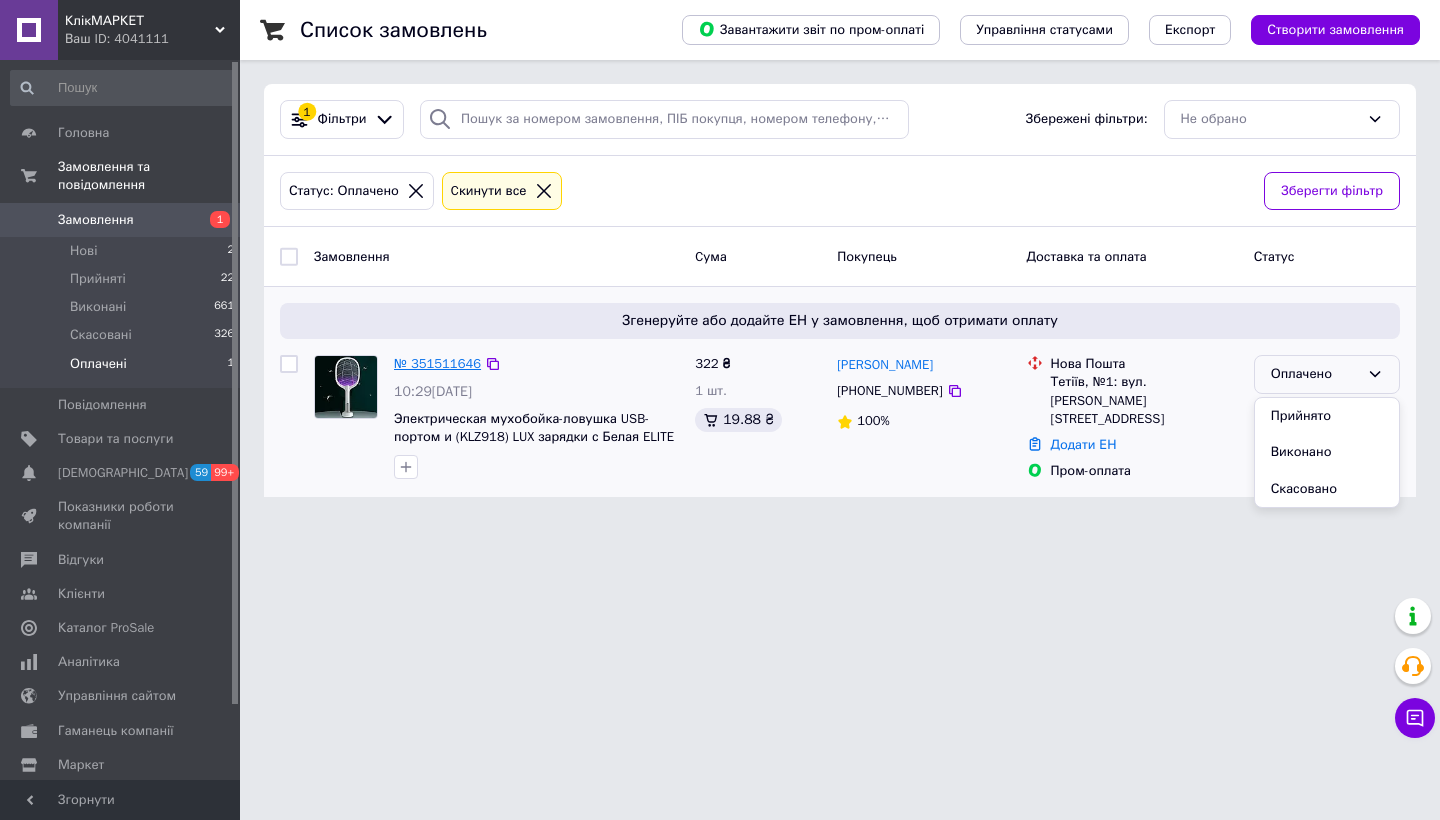 click on "№ 351511646" at bounding box center (437, 363) 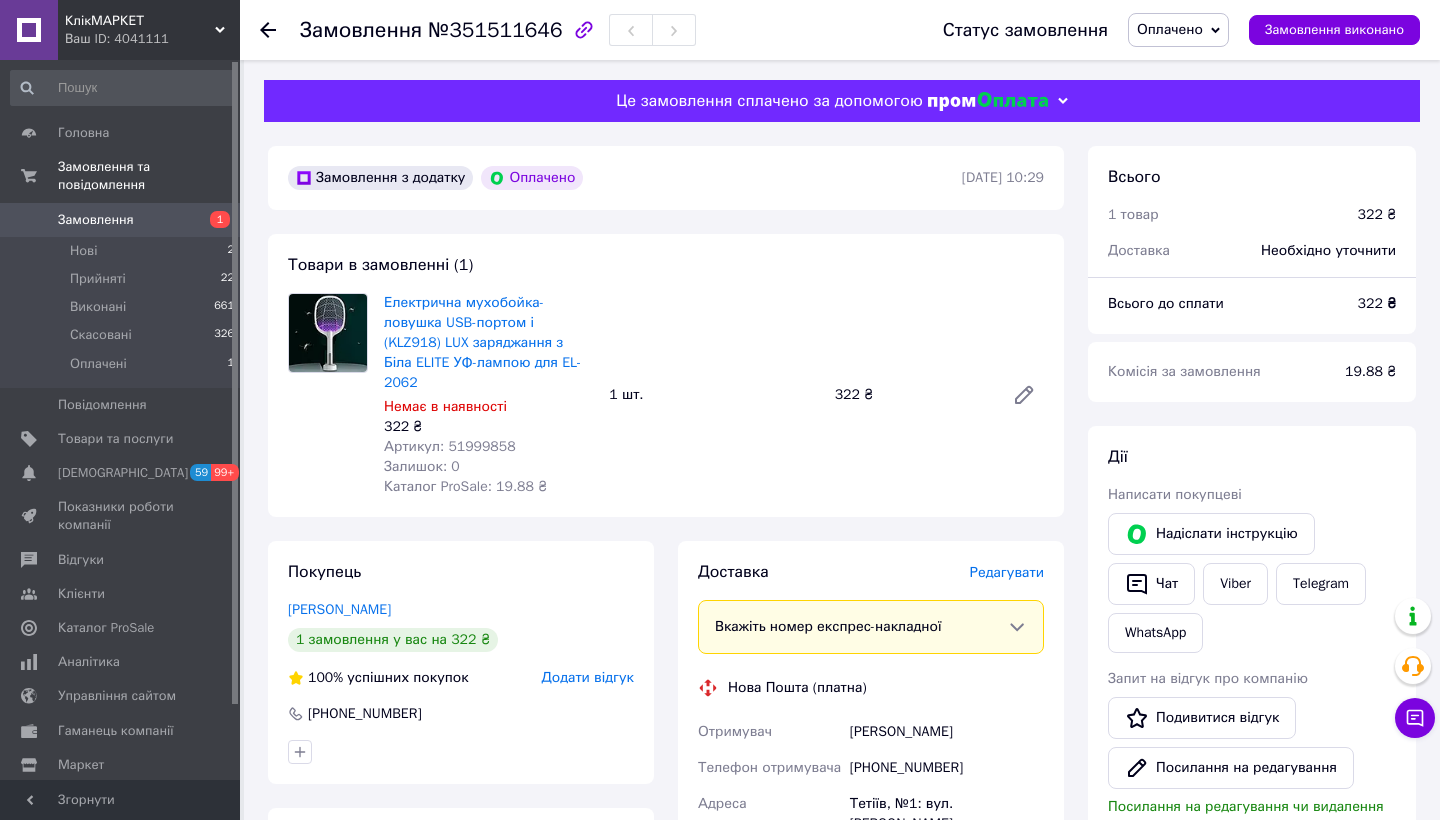 click on "Оплачено" at bounding box center (1170, 29) 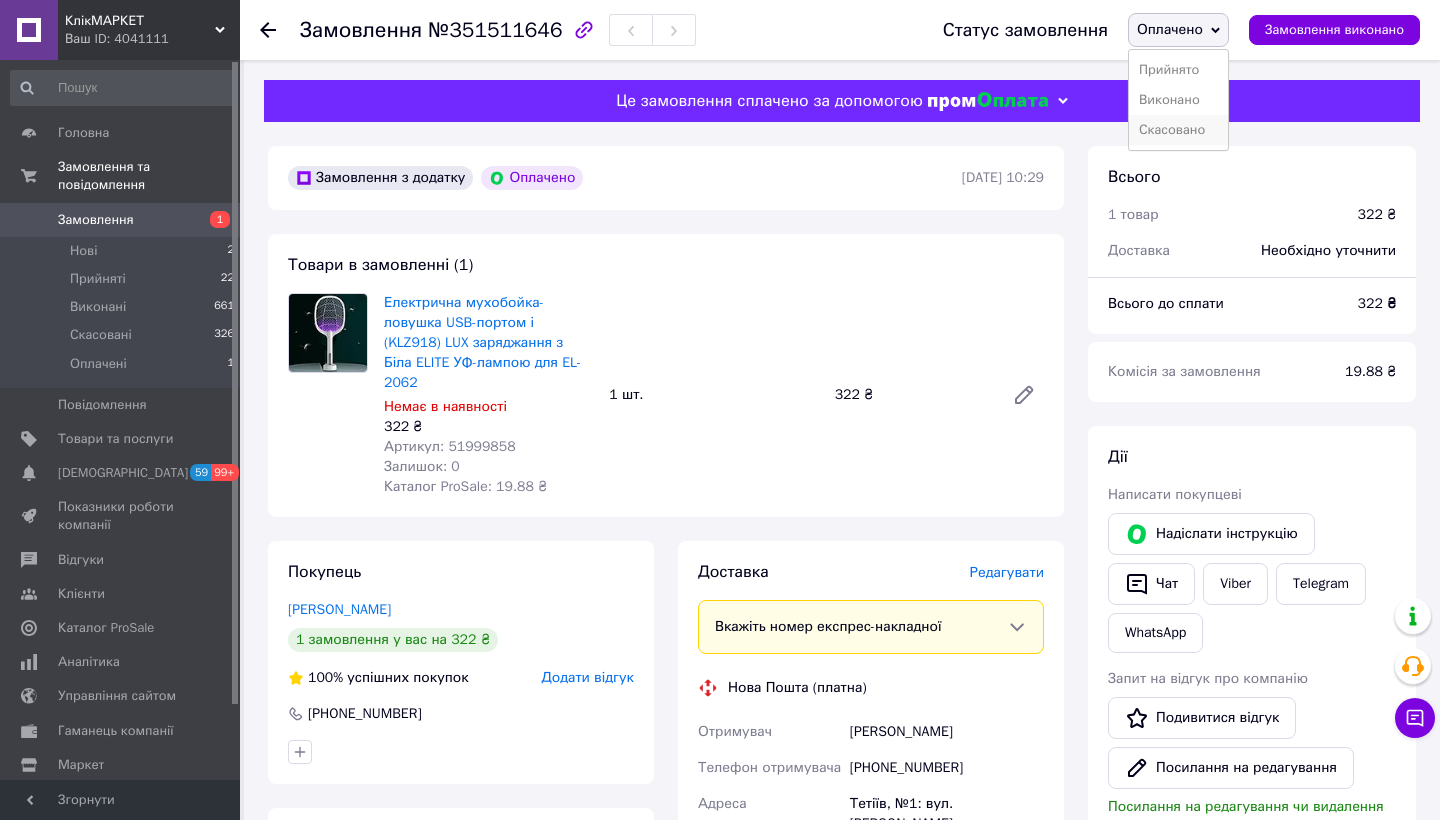 click on "Скасовано" at bounding box center (1178, 130) 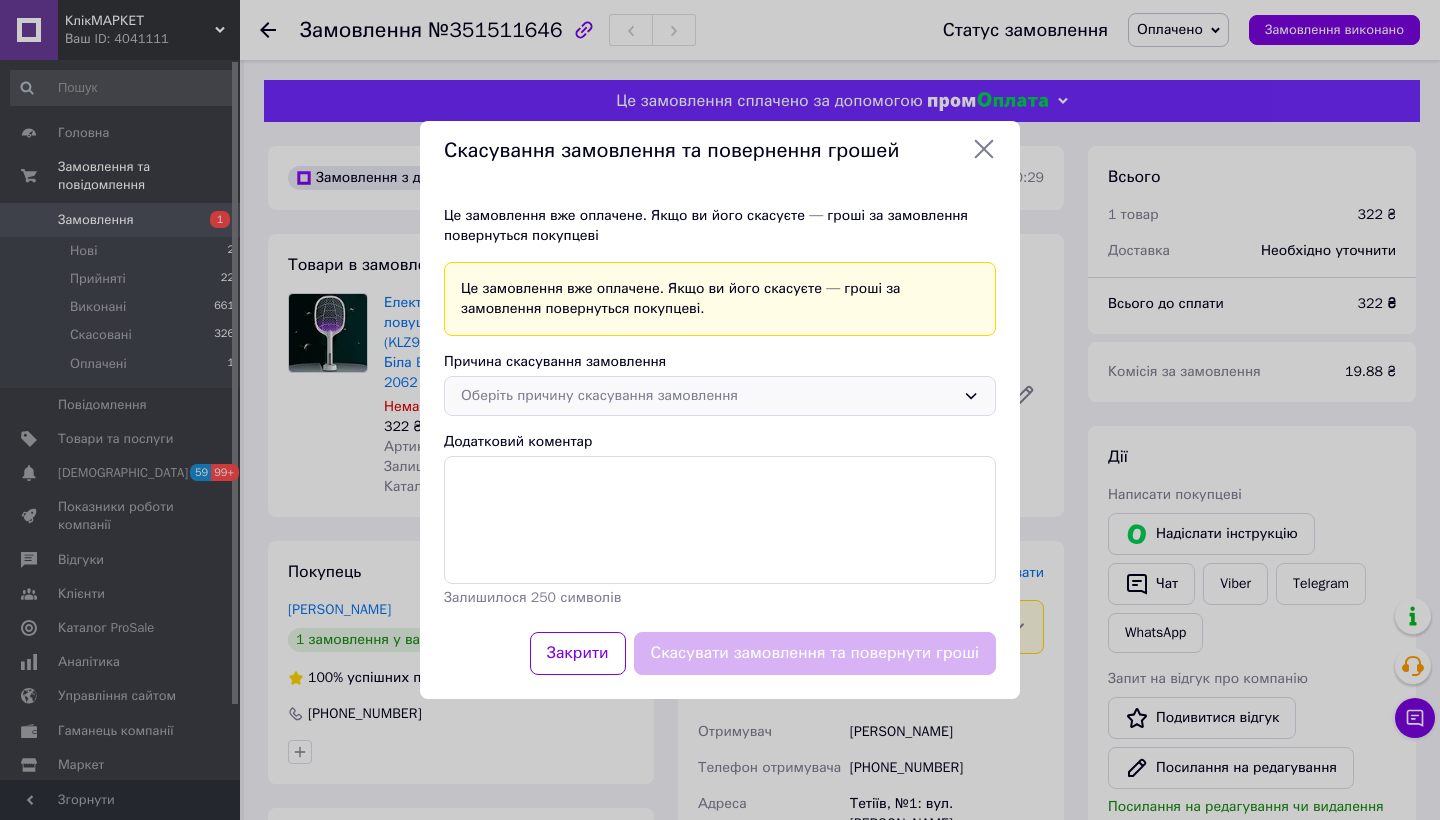 click on "Оберіть причину скасування замовлення" at bounding box center (708, 396) 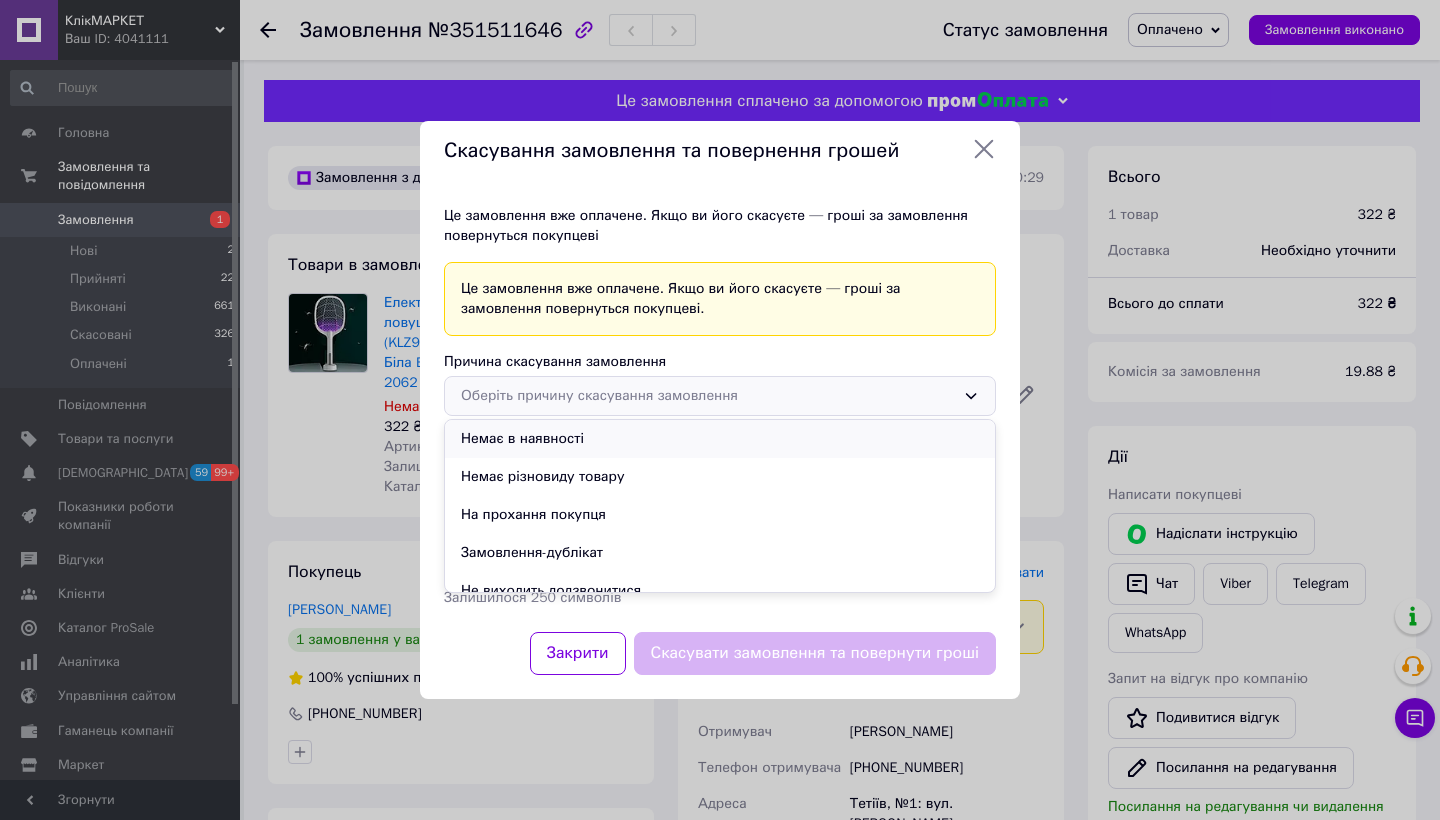 click on "Немає в наявності" at bounding box center (720, 439) 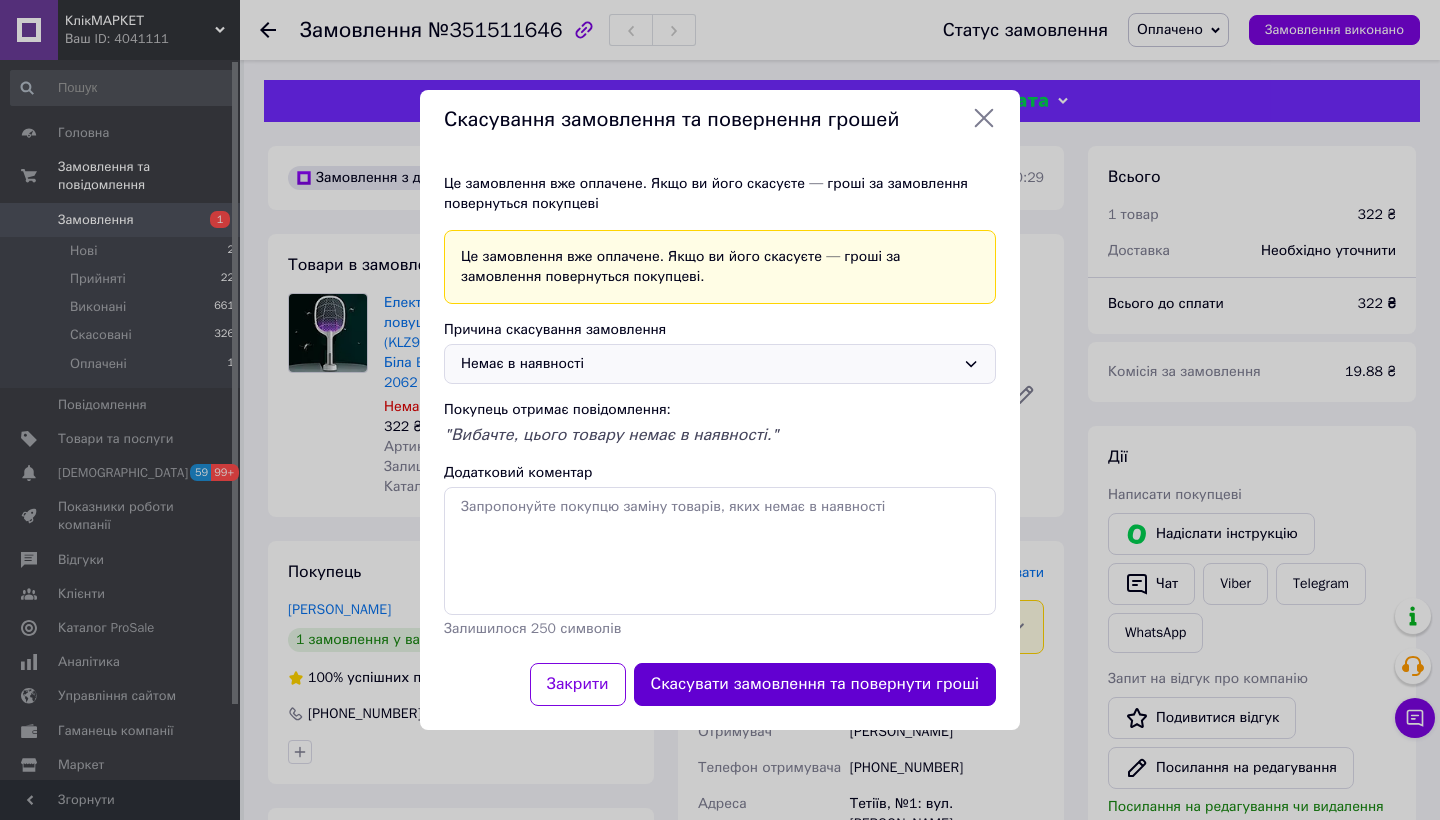 click on "Скасувати замовлення та повернути гроші" at bounding box center [815, 684] 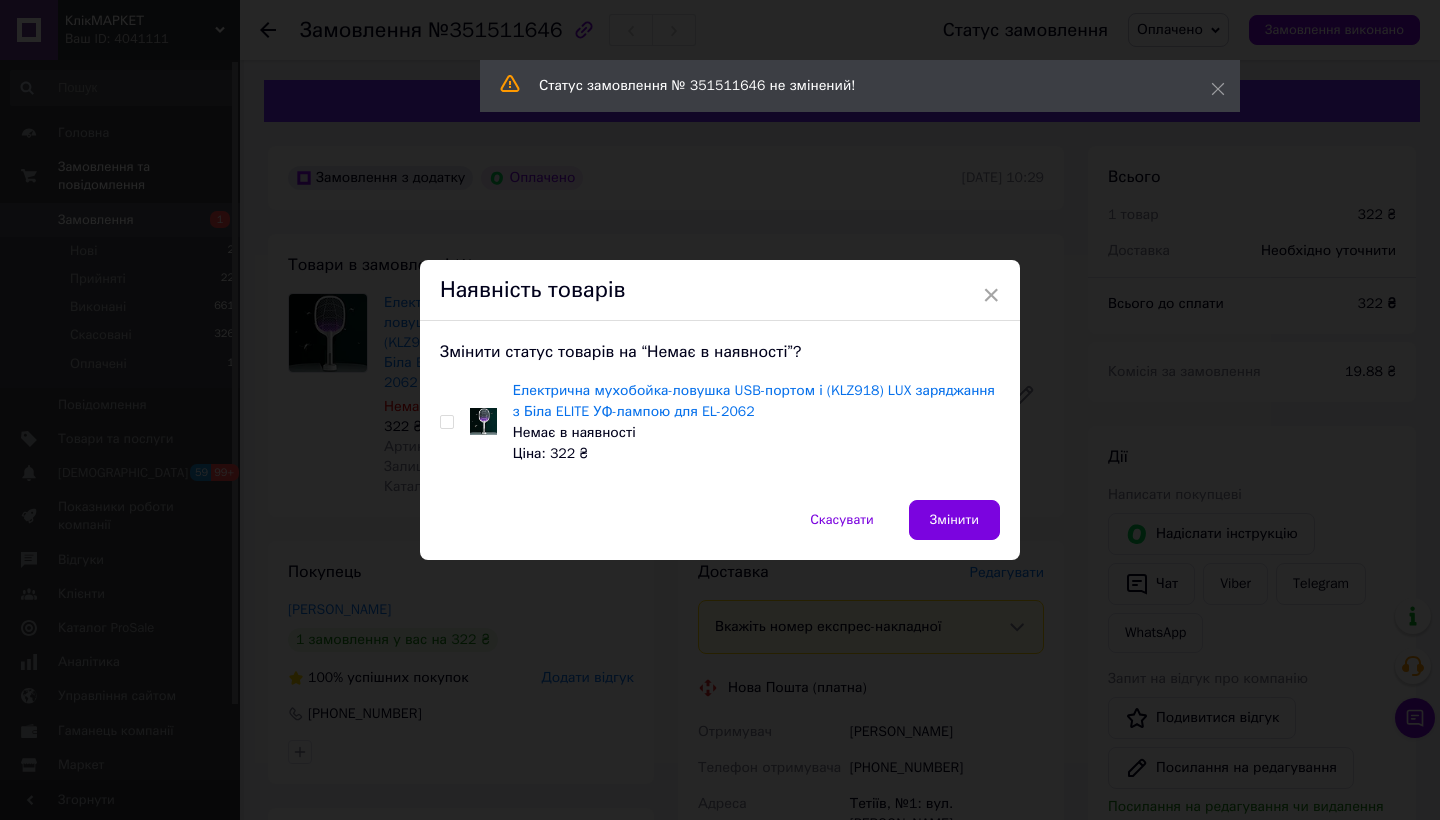 click at bounding box center (446, 422) 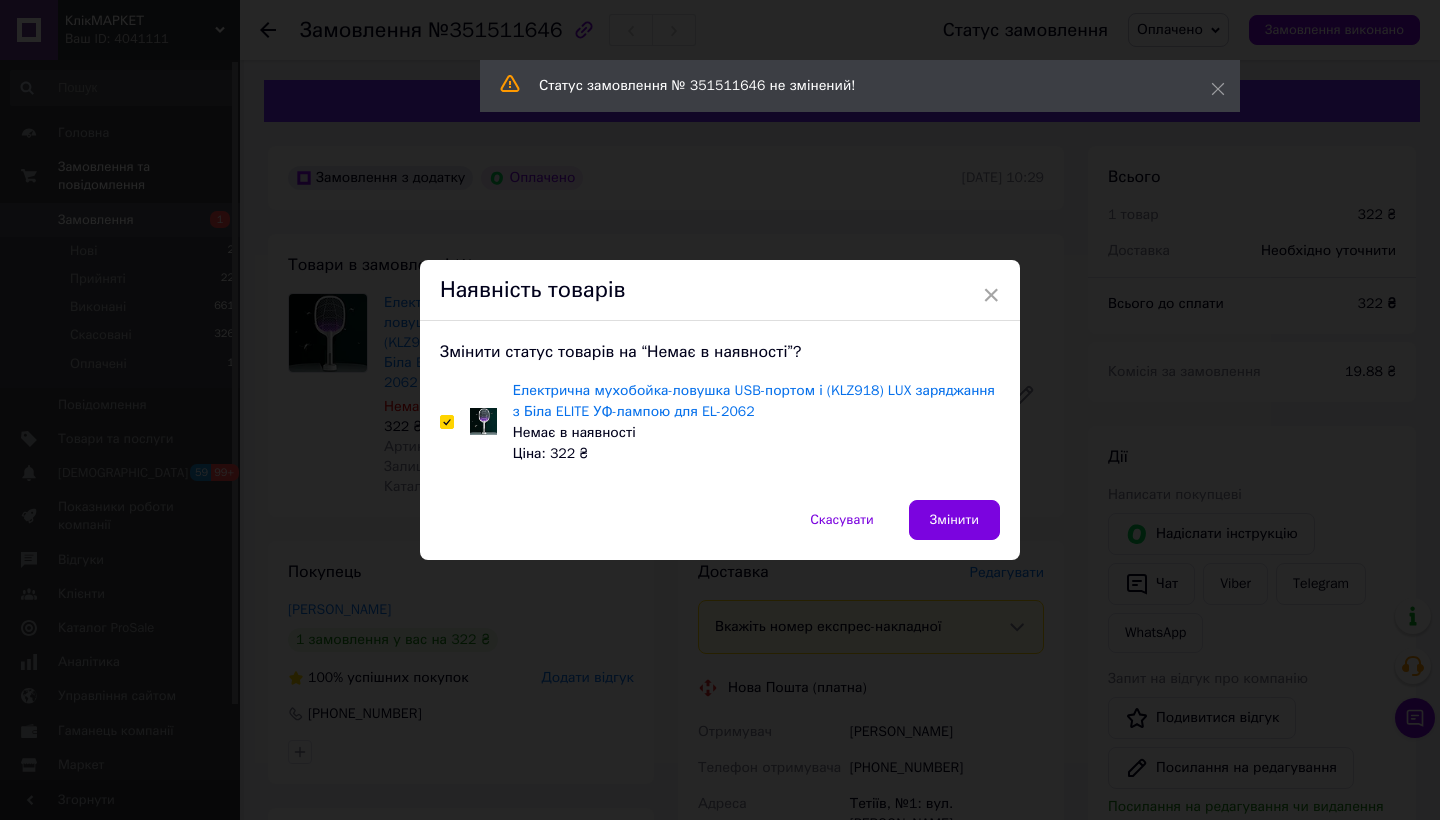 checkbox on "true" 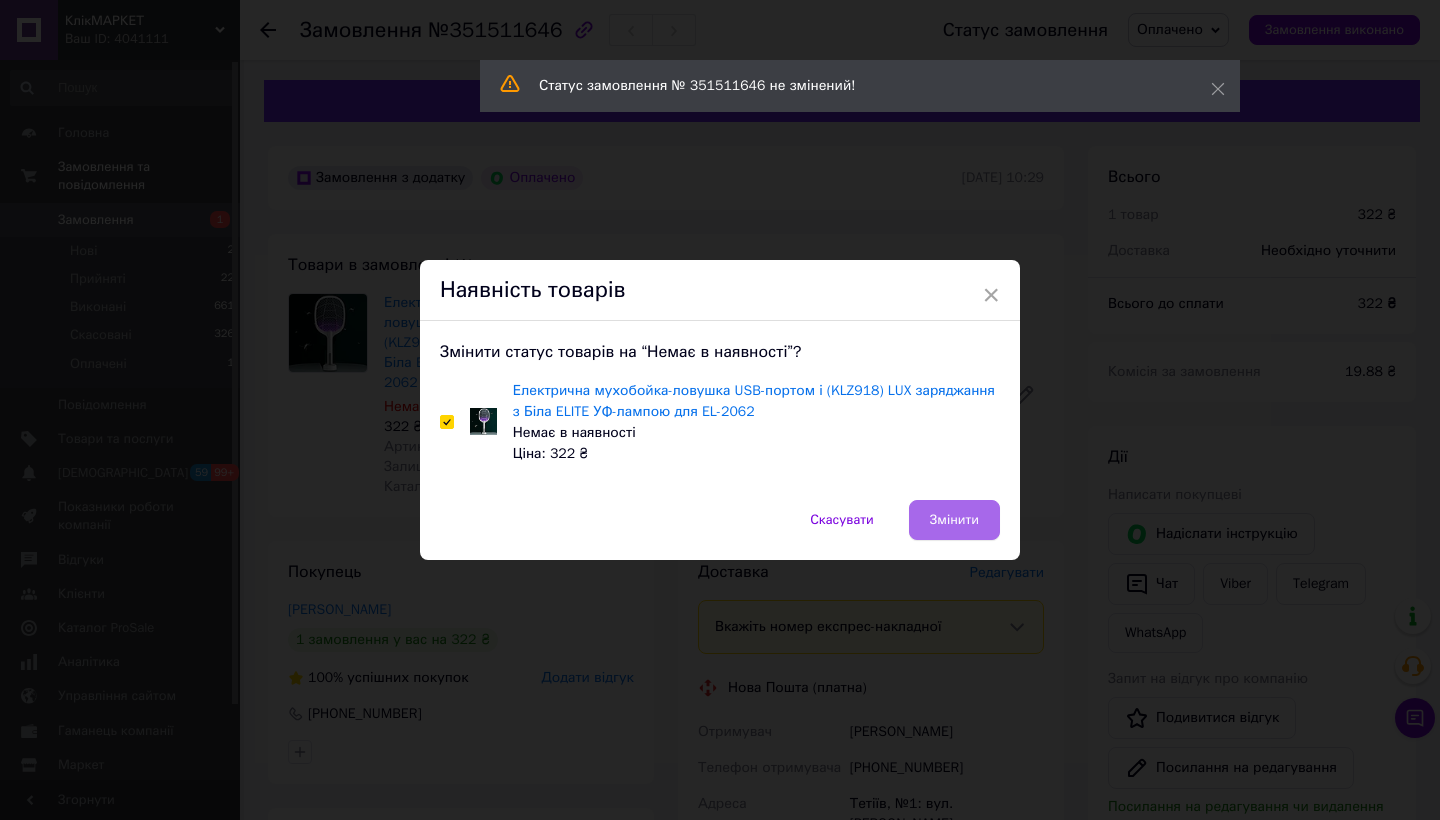 click on "Змінити" at bounding box center [954, 520] 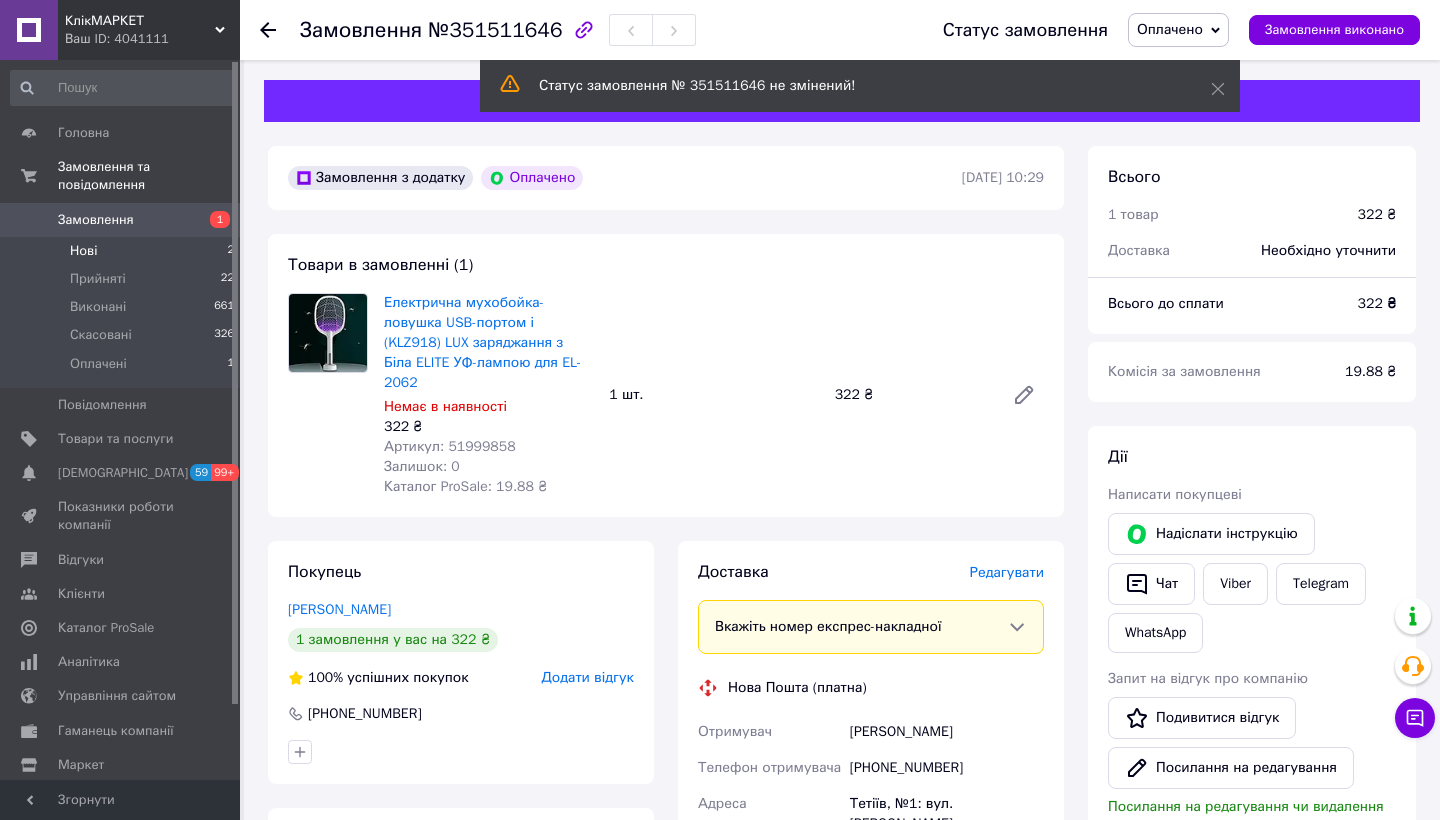 click on "Нові 2" at bounding box center [123, 251] 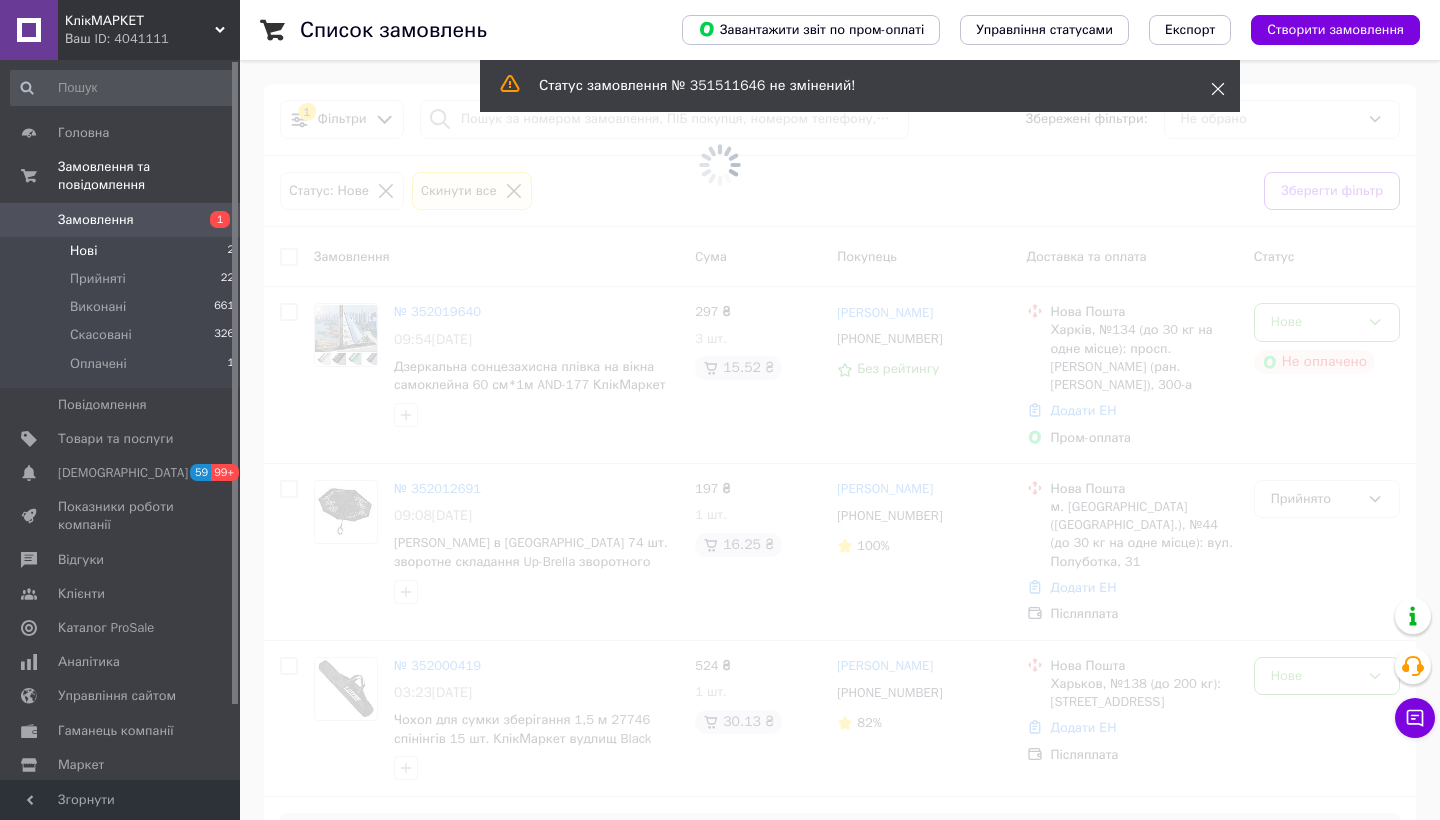 click 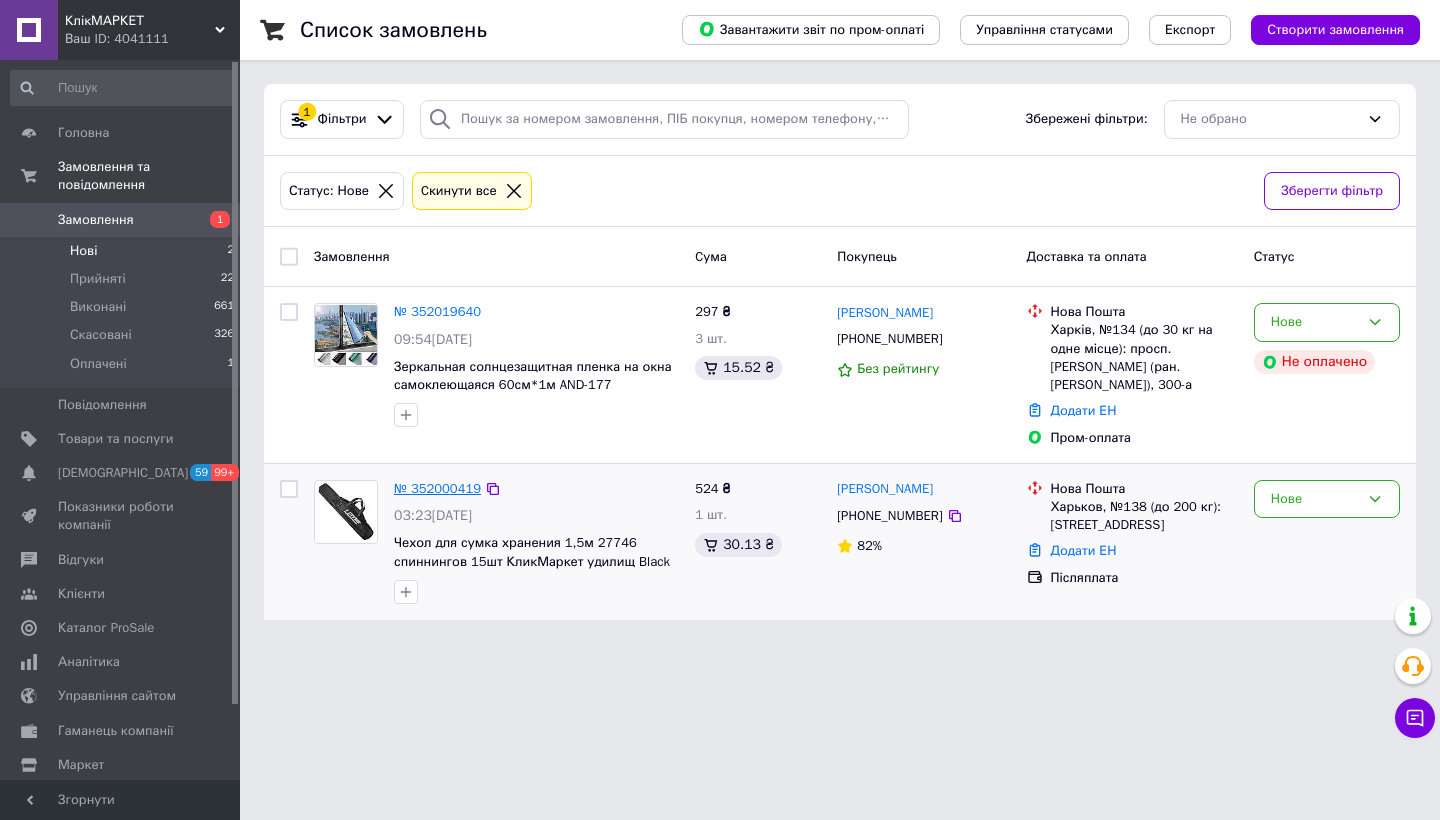 click on "№ 352000419" at bounding box center [437, 488] 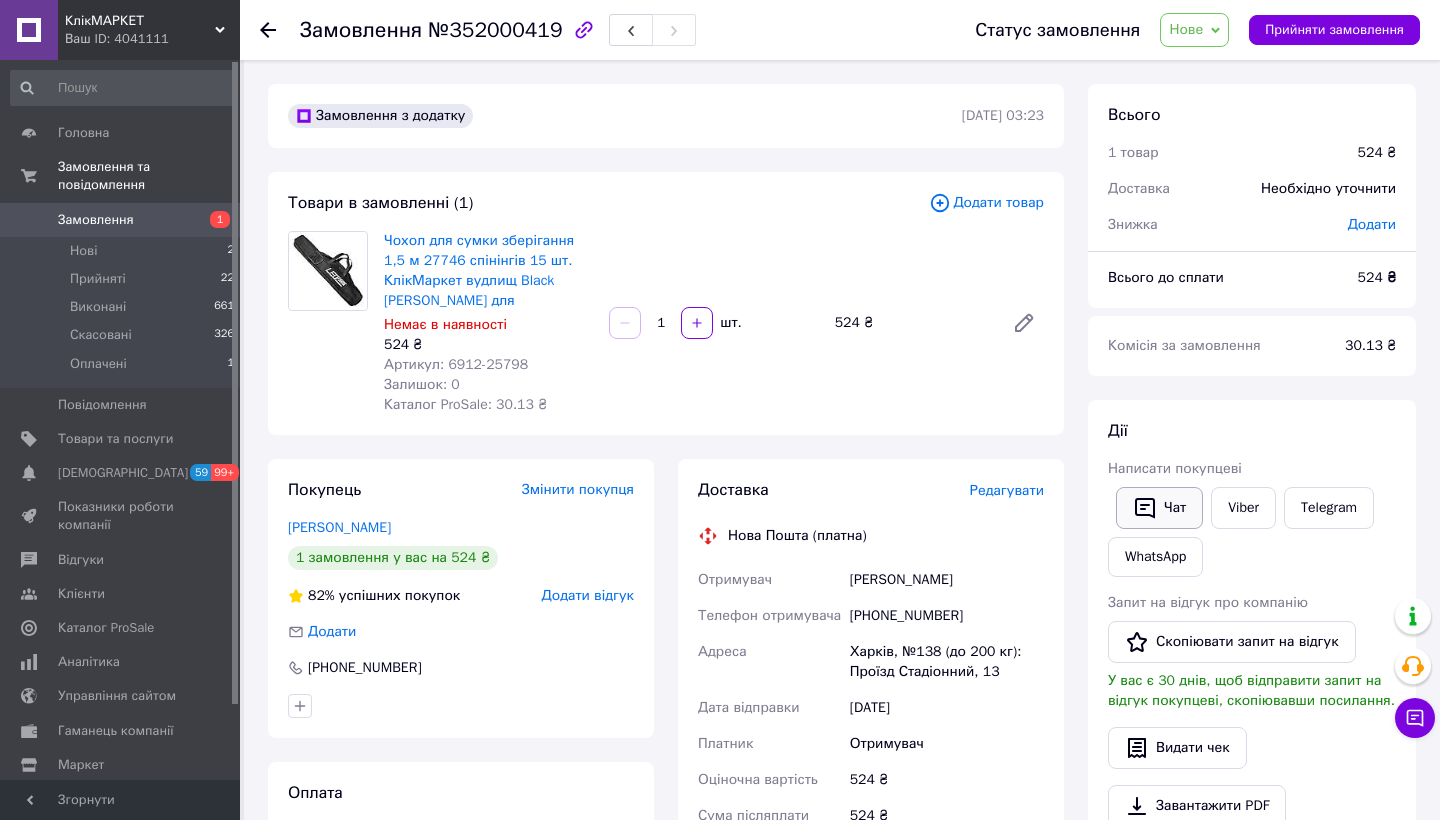 click on "Чат" at bounding box center (1159, 508) 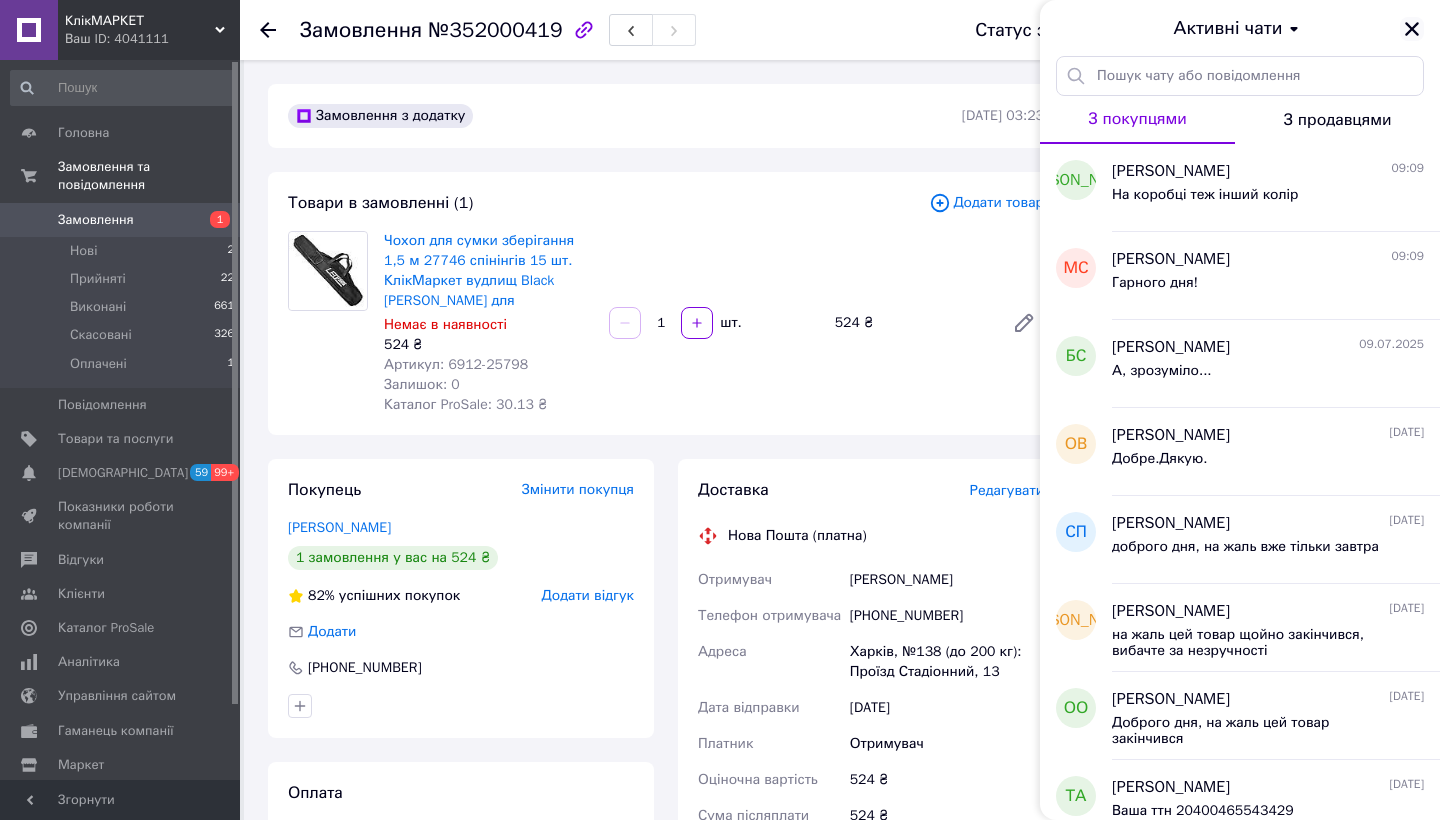 click 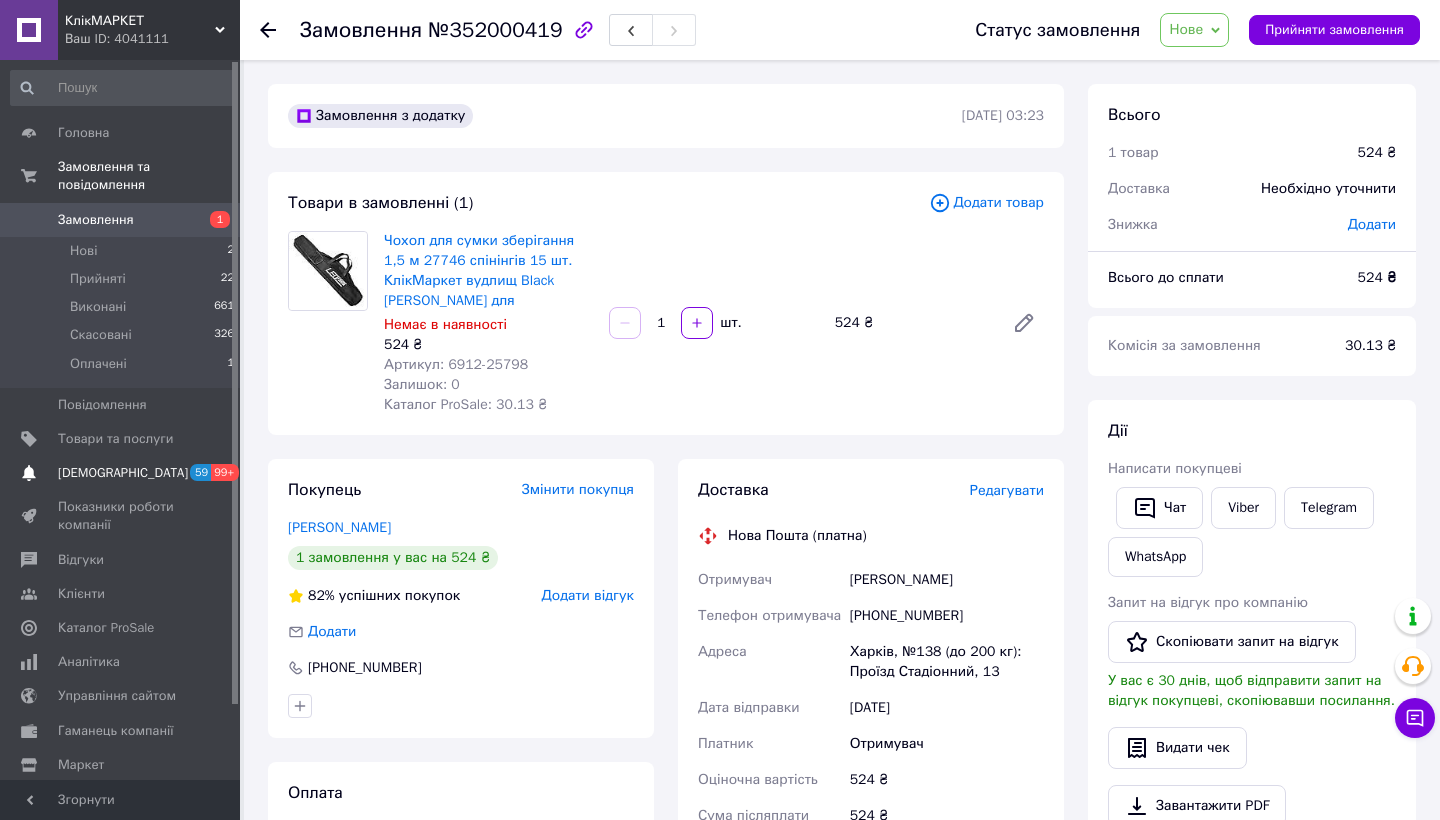 click on "[DEMOGRAPHIC_DATA]" at bounding box center [123, 473] 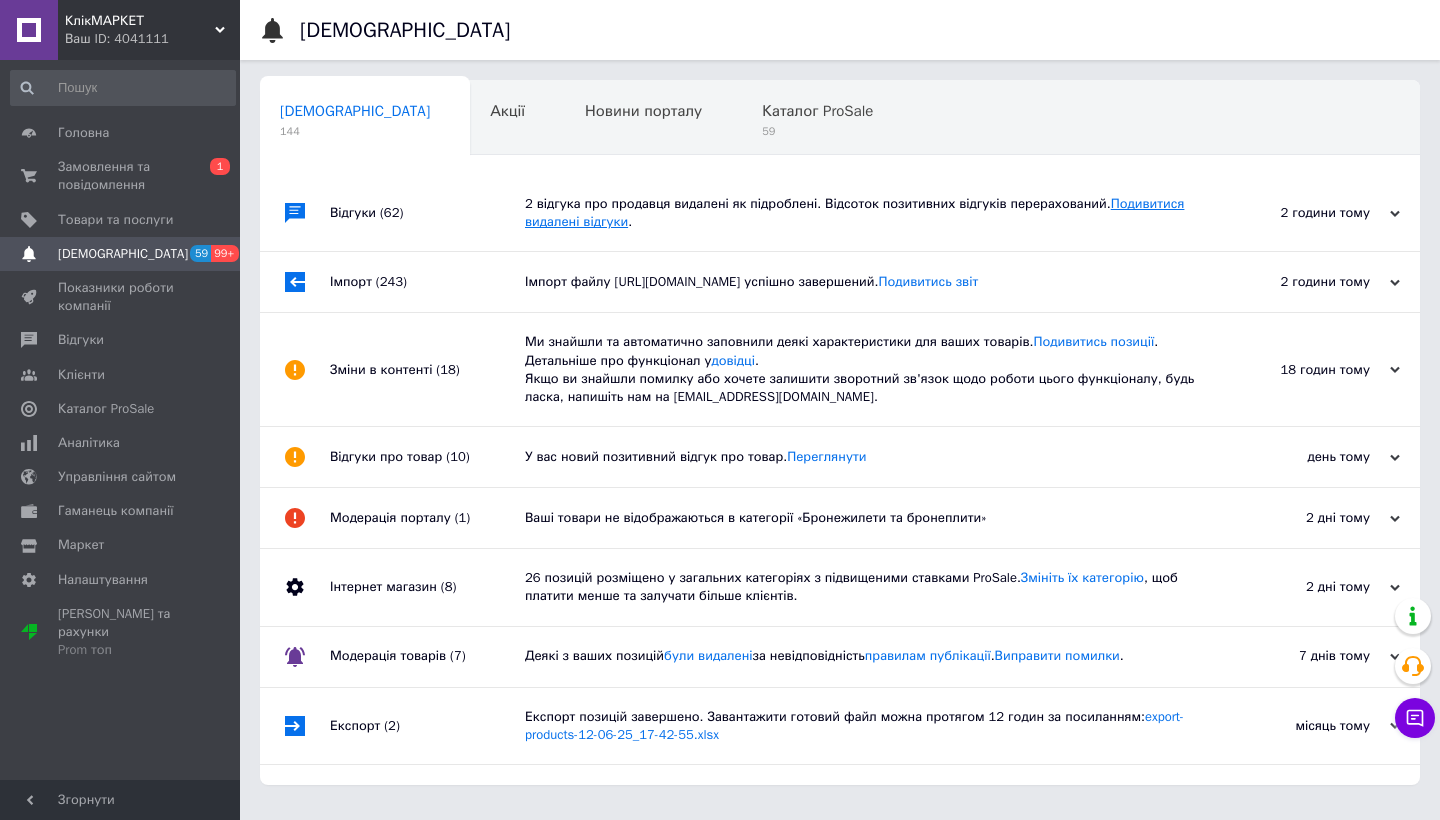 click on "Подивитися видалені відгуки" at bounding box center [854, 212] 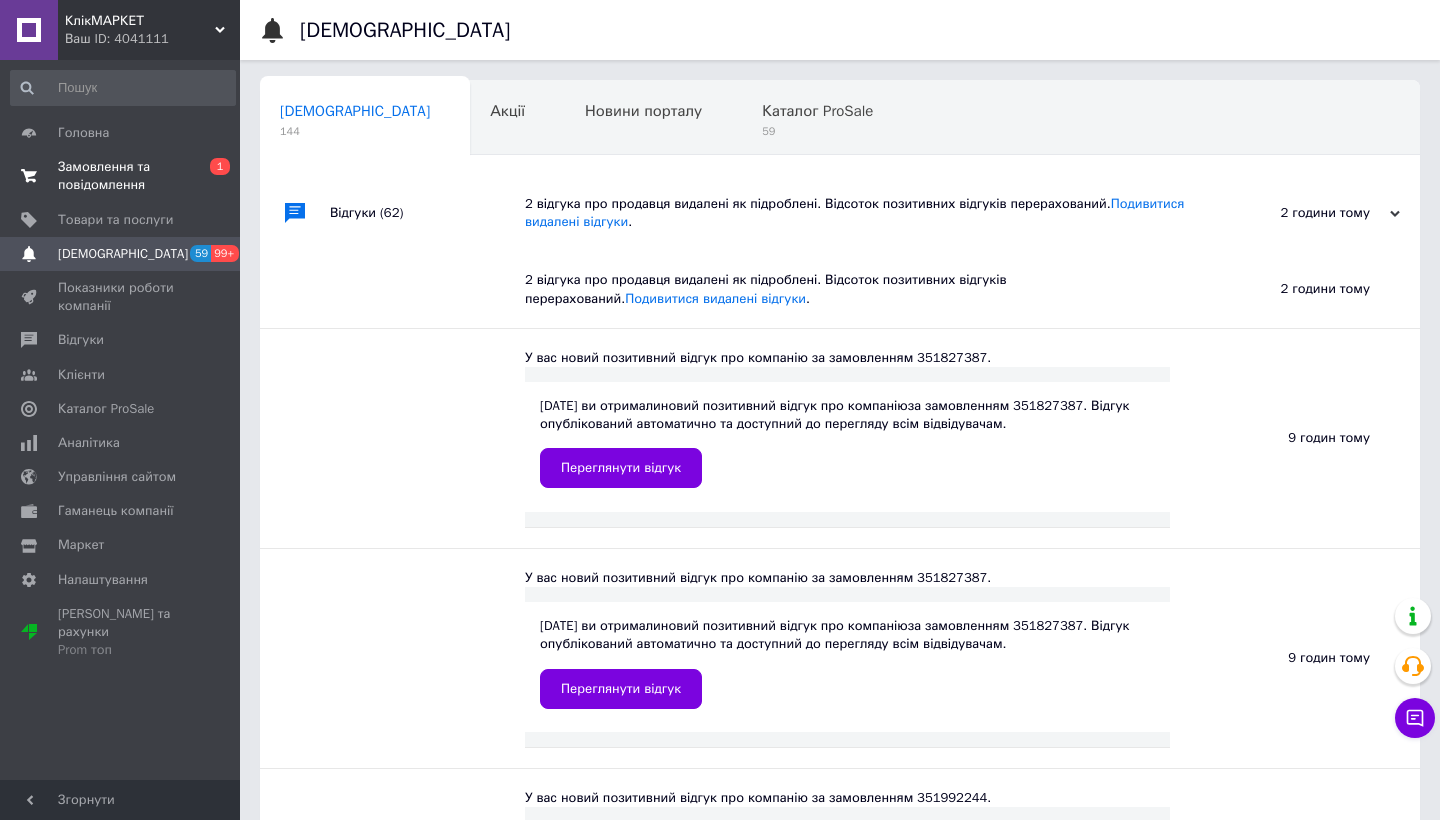 click on "Замовлення та повідомлення" at bounding box center [121, 176] 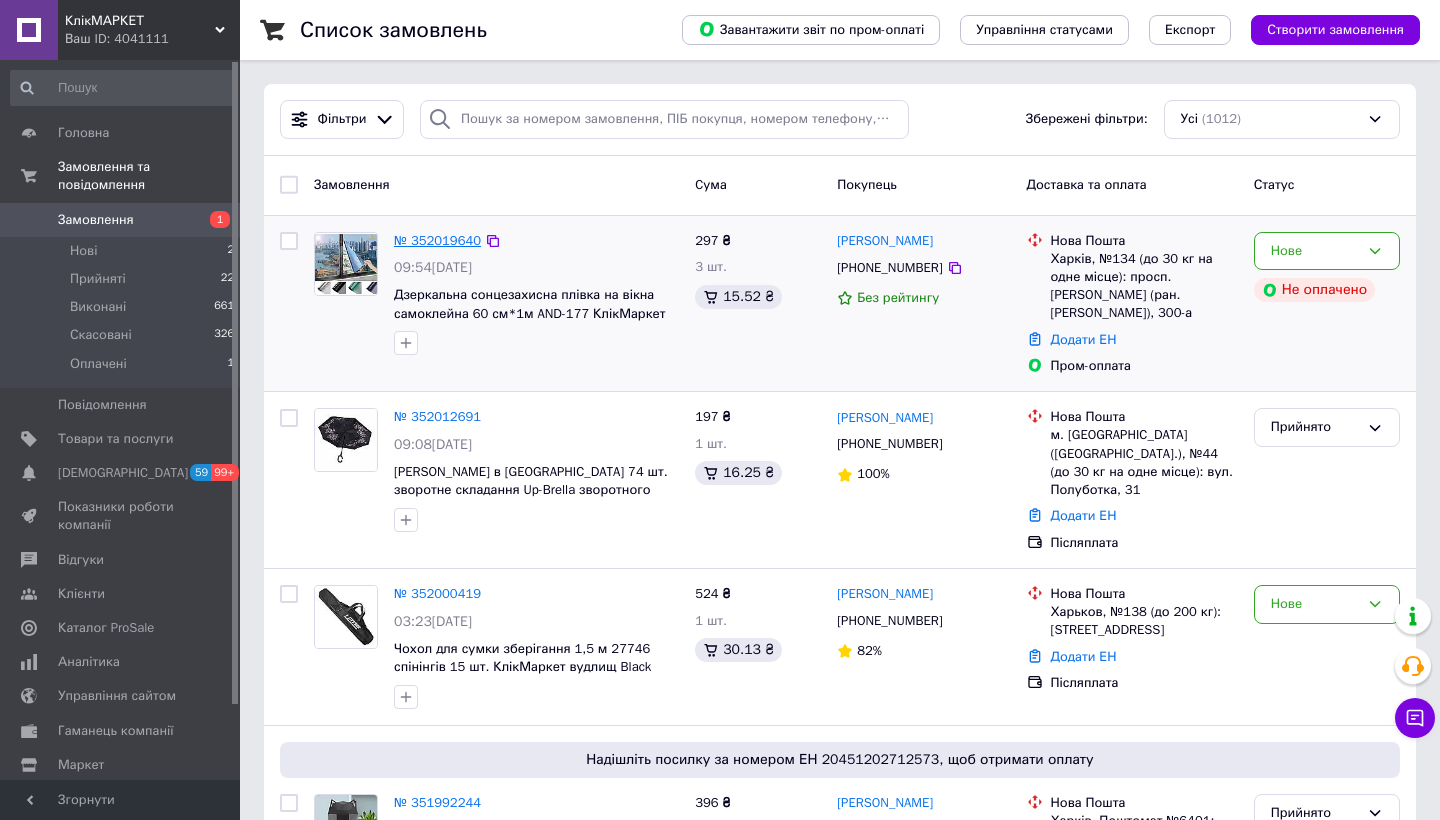 click on "№ 352019640" at bounding box center [437, 240] 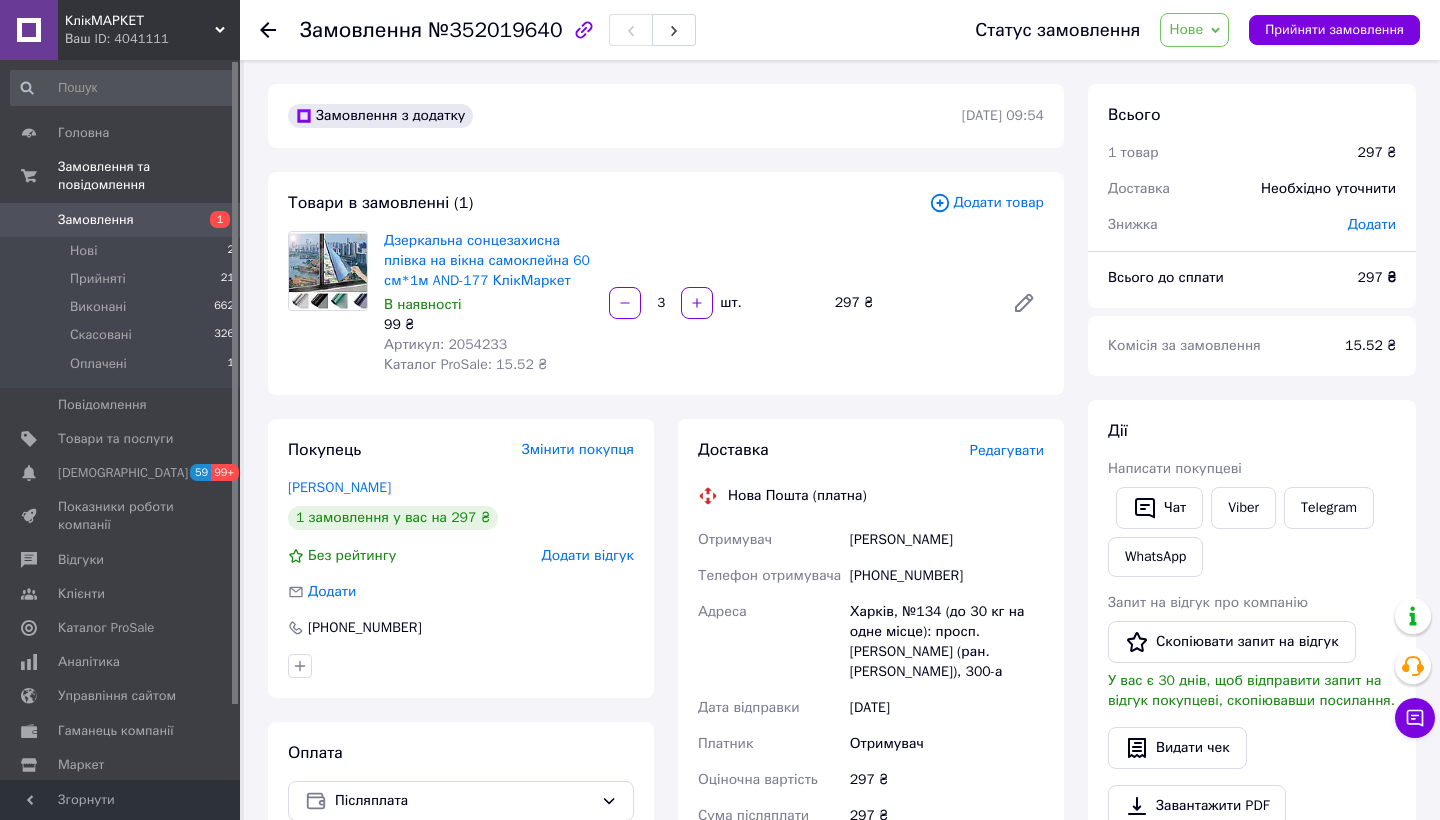 click 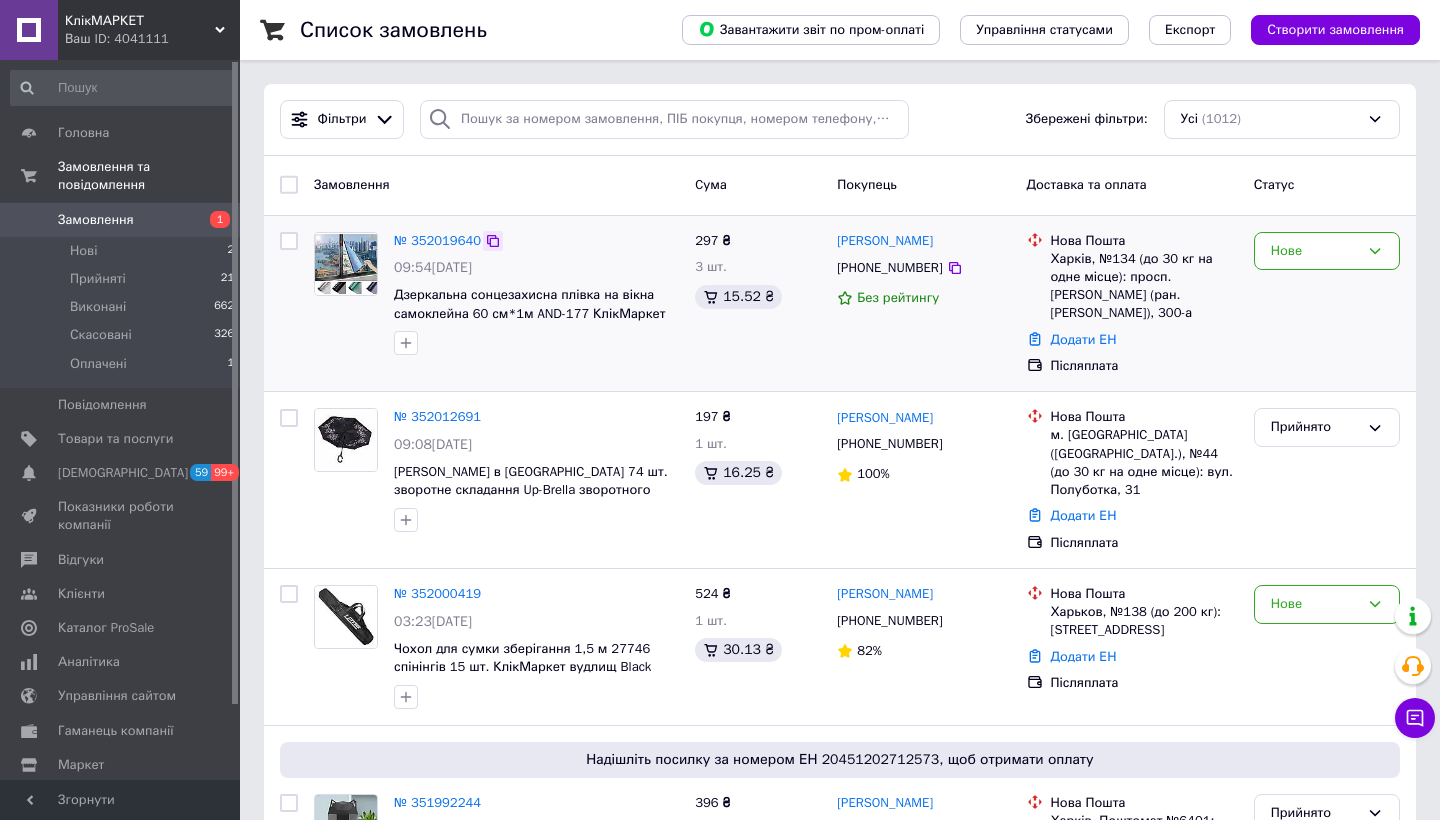 click 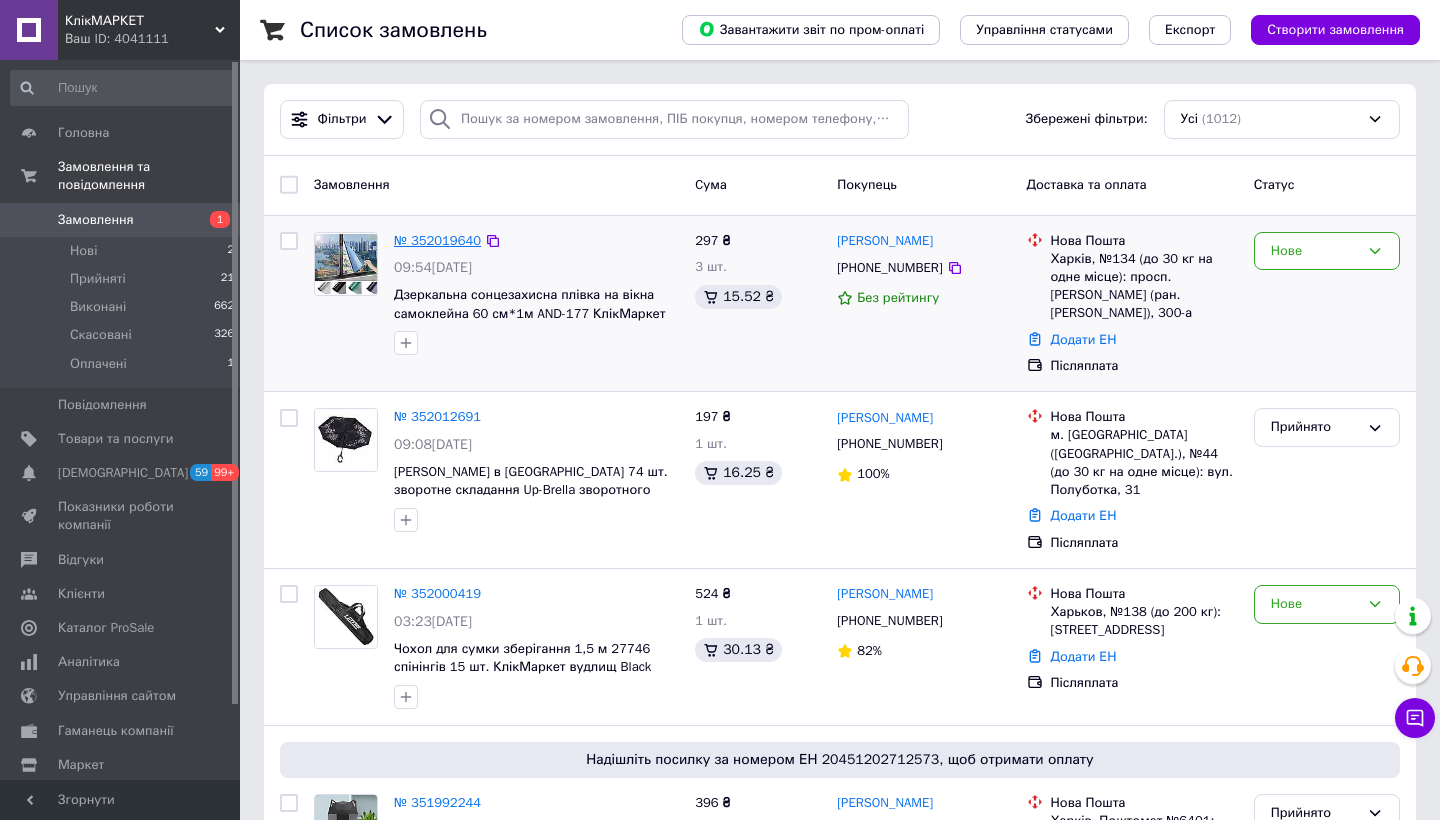 click on "№ 352019640" at bounding box center [437, 240] 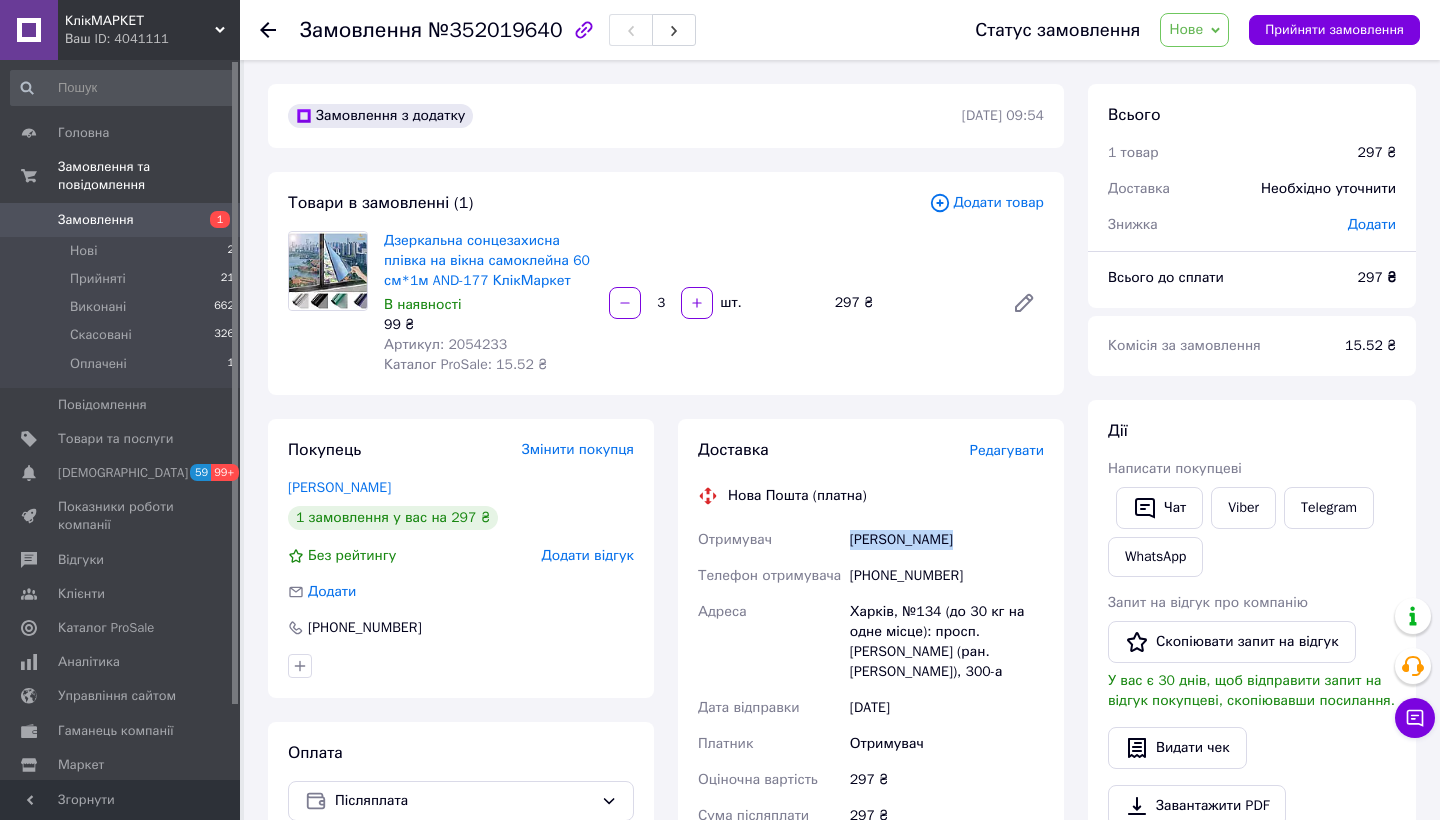 drag, startPoint x: 961, startPoint y: 539, endPoint x: 850, endPoint y: 539, distance: 111 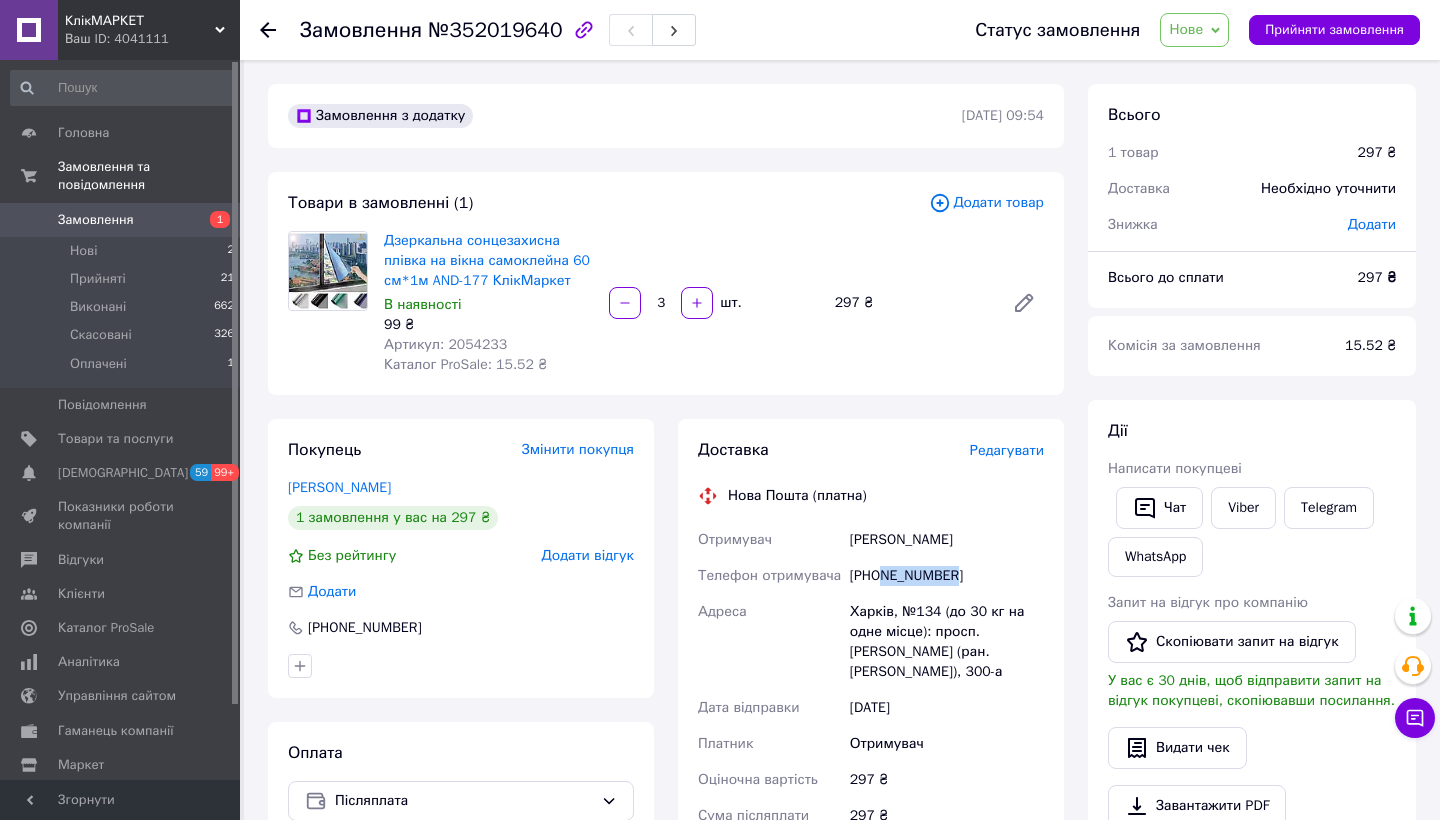drag, startPoint x: 967, startPoint y: 569, endPoint x: 887, endPoint y: 571, distance: 80.024994 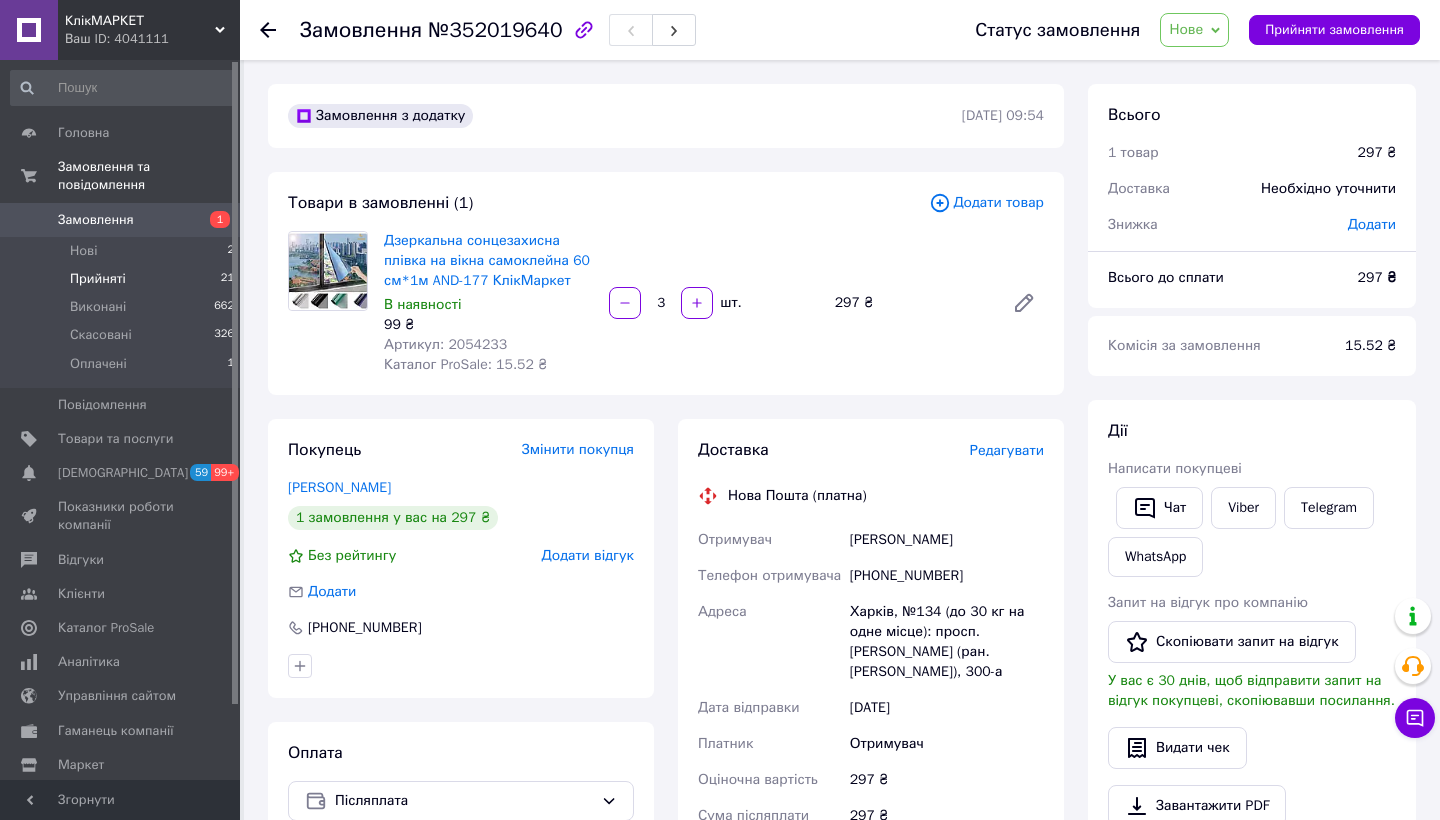 click on "Прийняті 21" at bounding box center (123, 279) 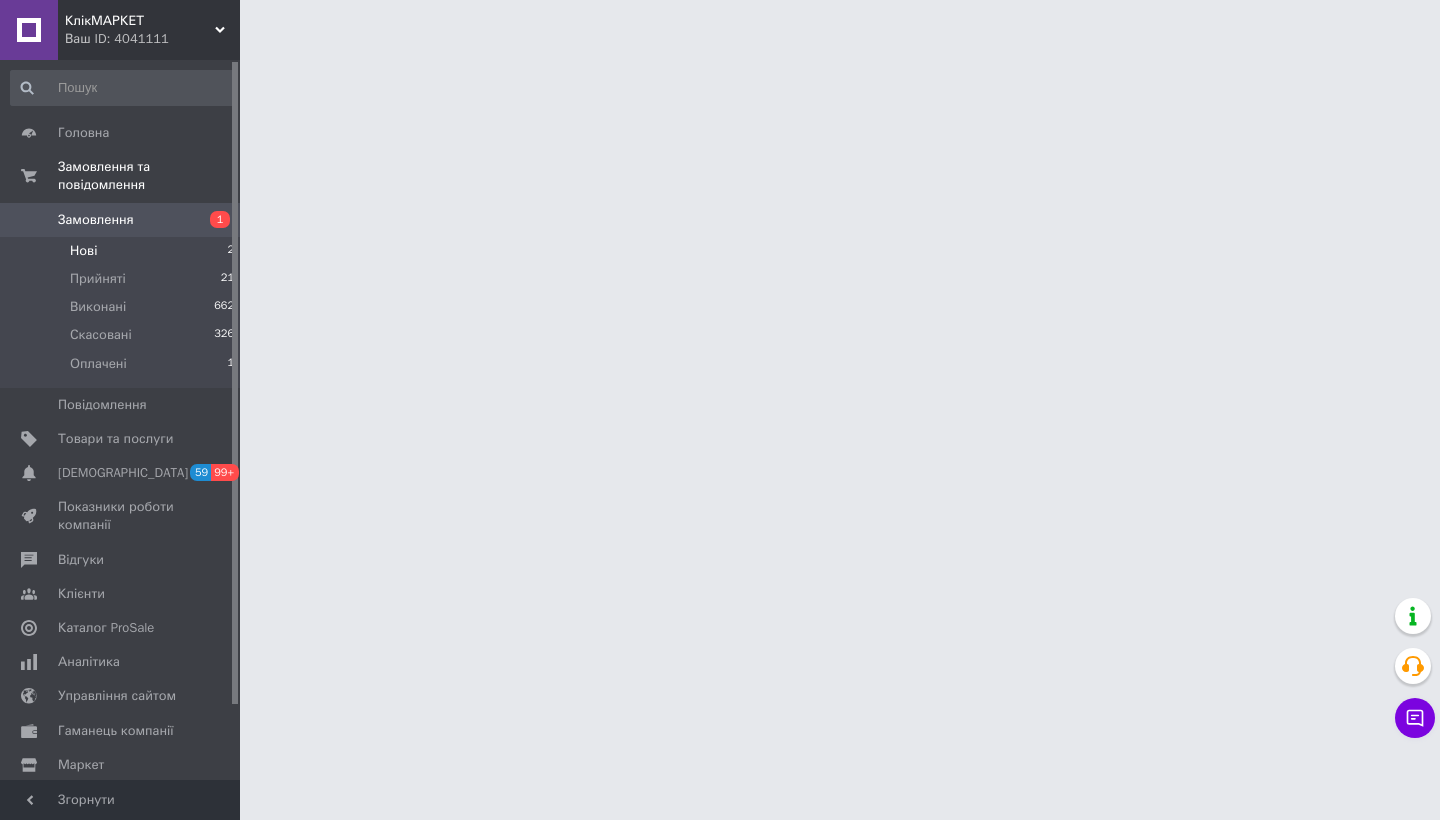 click on "Нові 2" at bounding box center [123, 251] 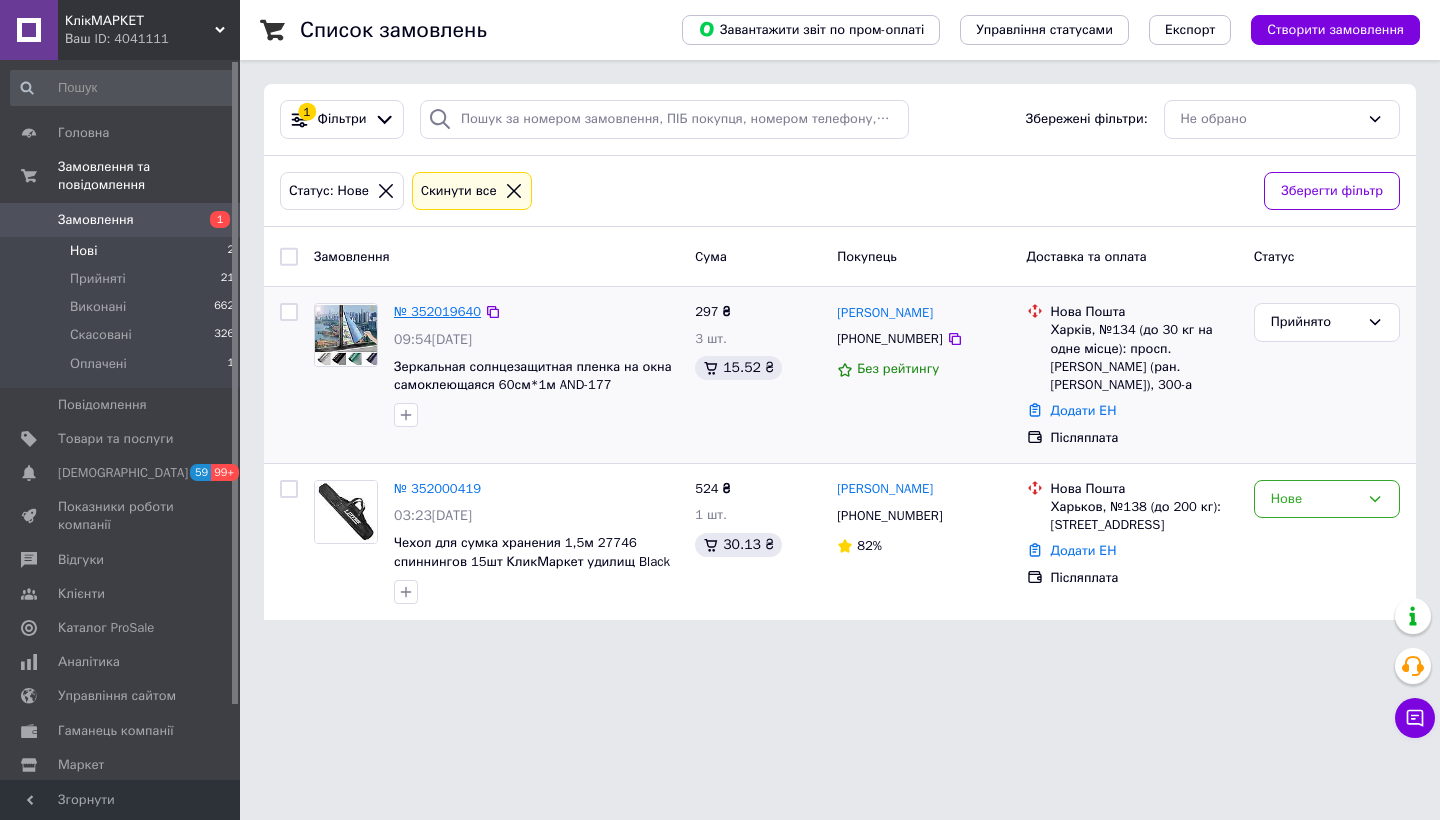 click on "№ 352019640" at bounding box center [437, 311] 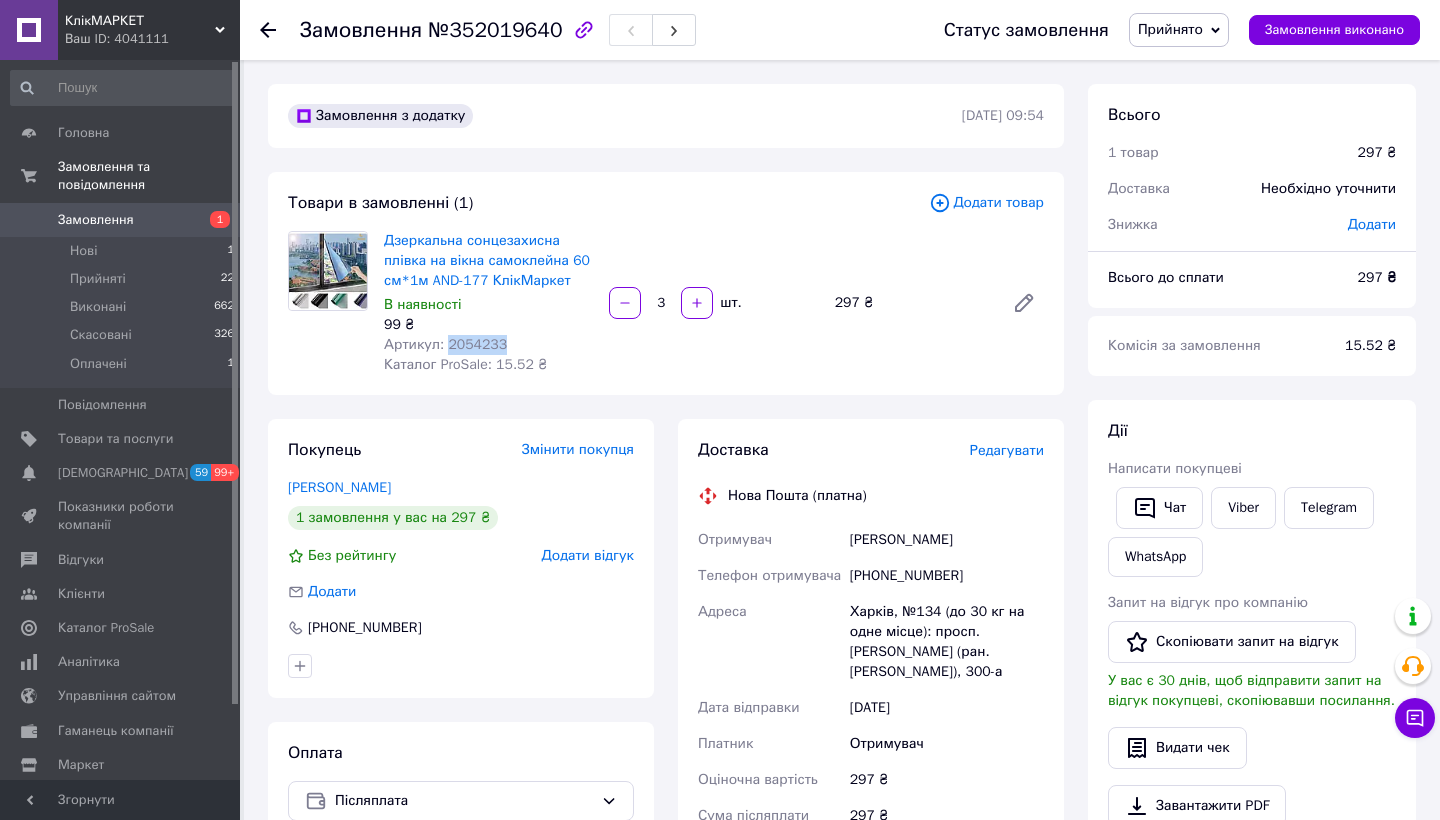 drag, startPoint x: 515, startPoint y: 344, endPoint x: 448, endPoint y: 343, distance: 67.00746 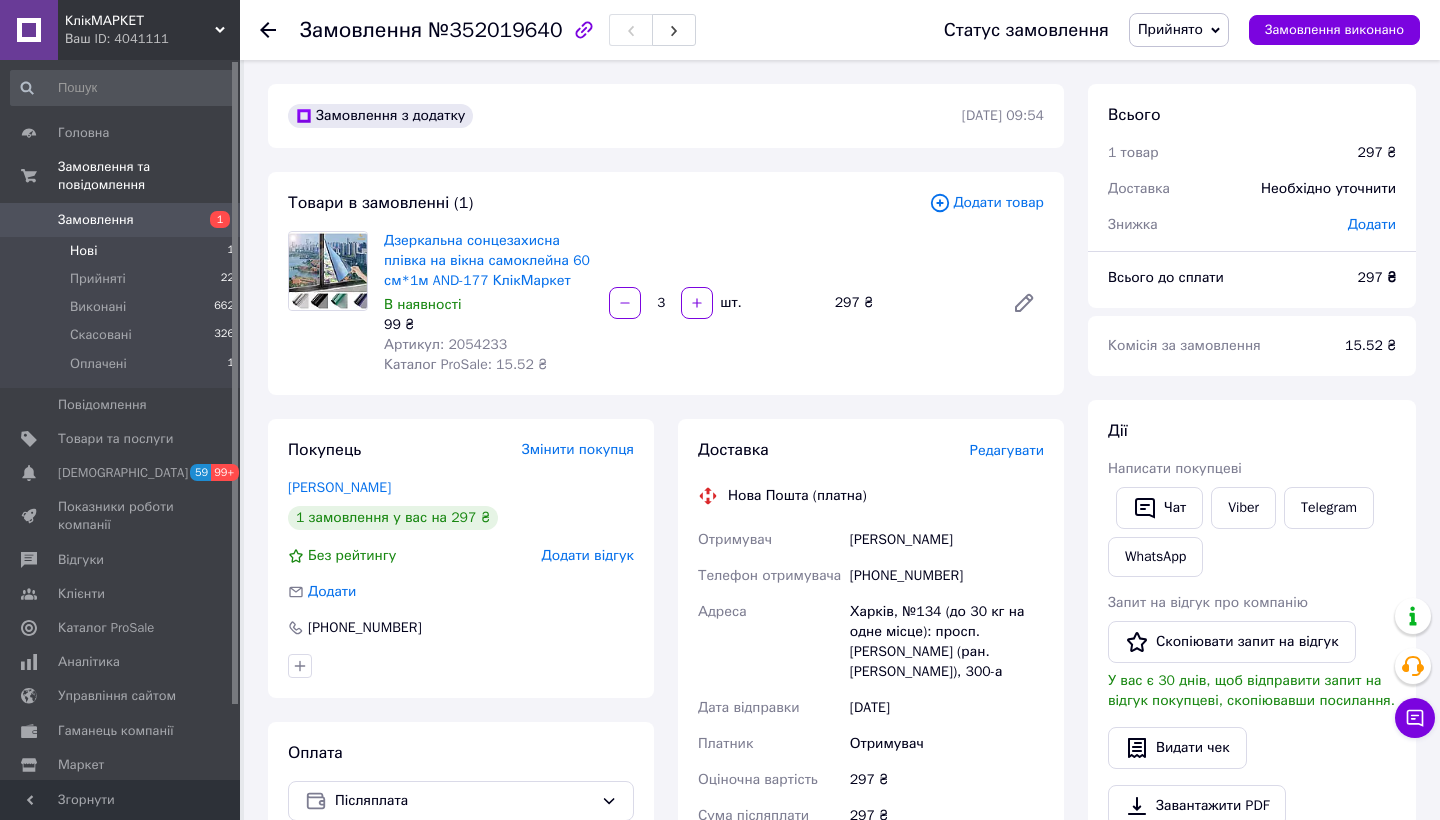 click on "Нові 1" at bounding box center [123, 251] 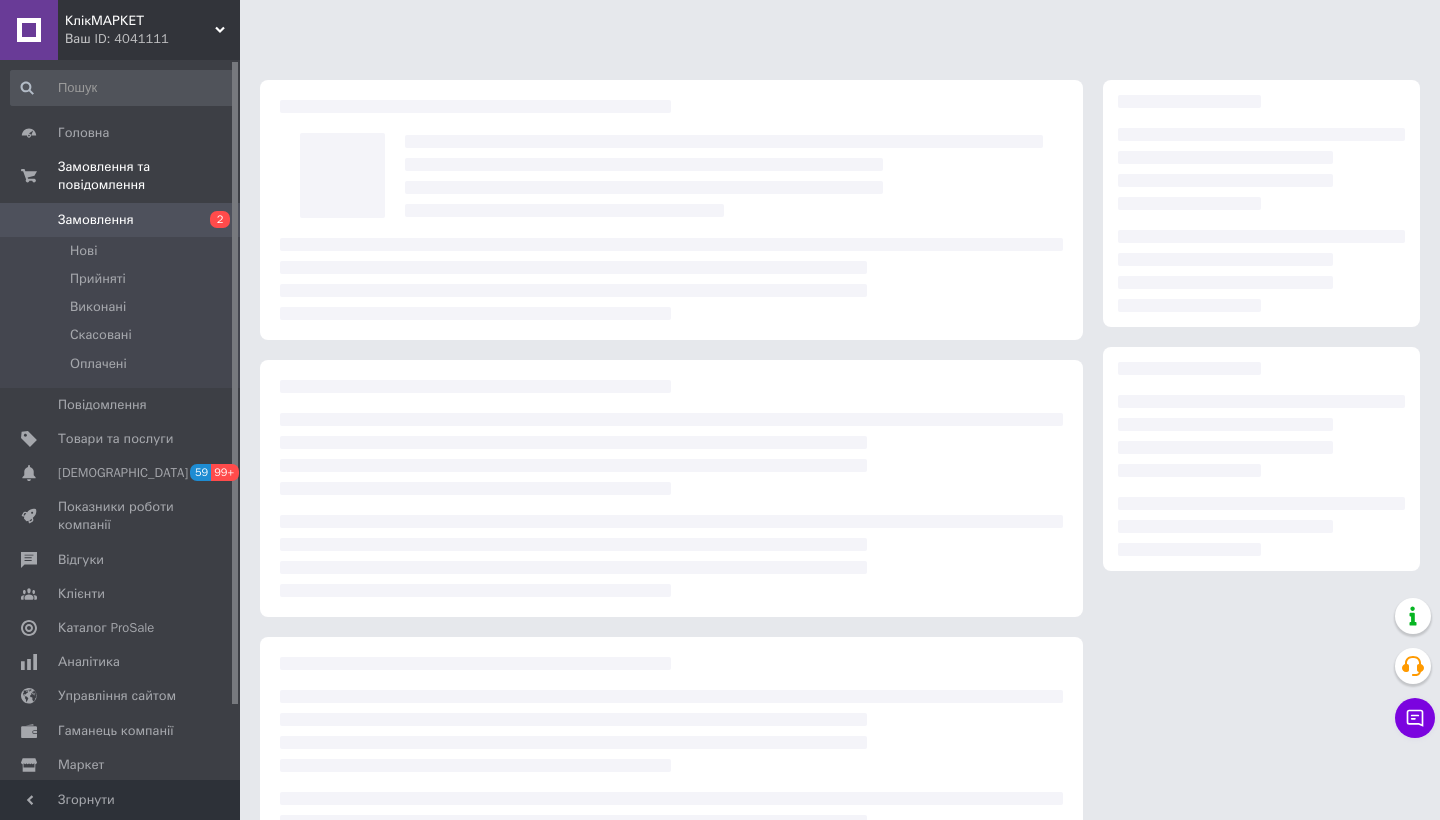 scroll, scrollTop: 0, scrollLeft: 0, axis: both 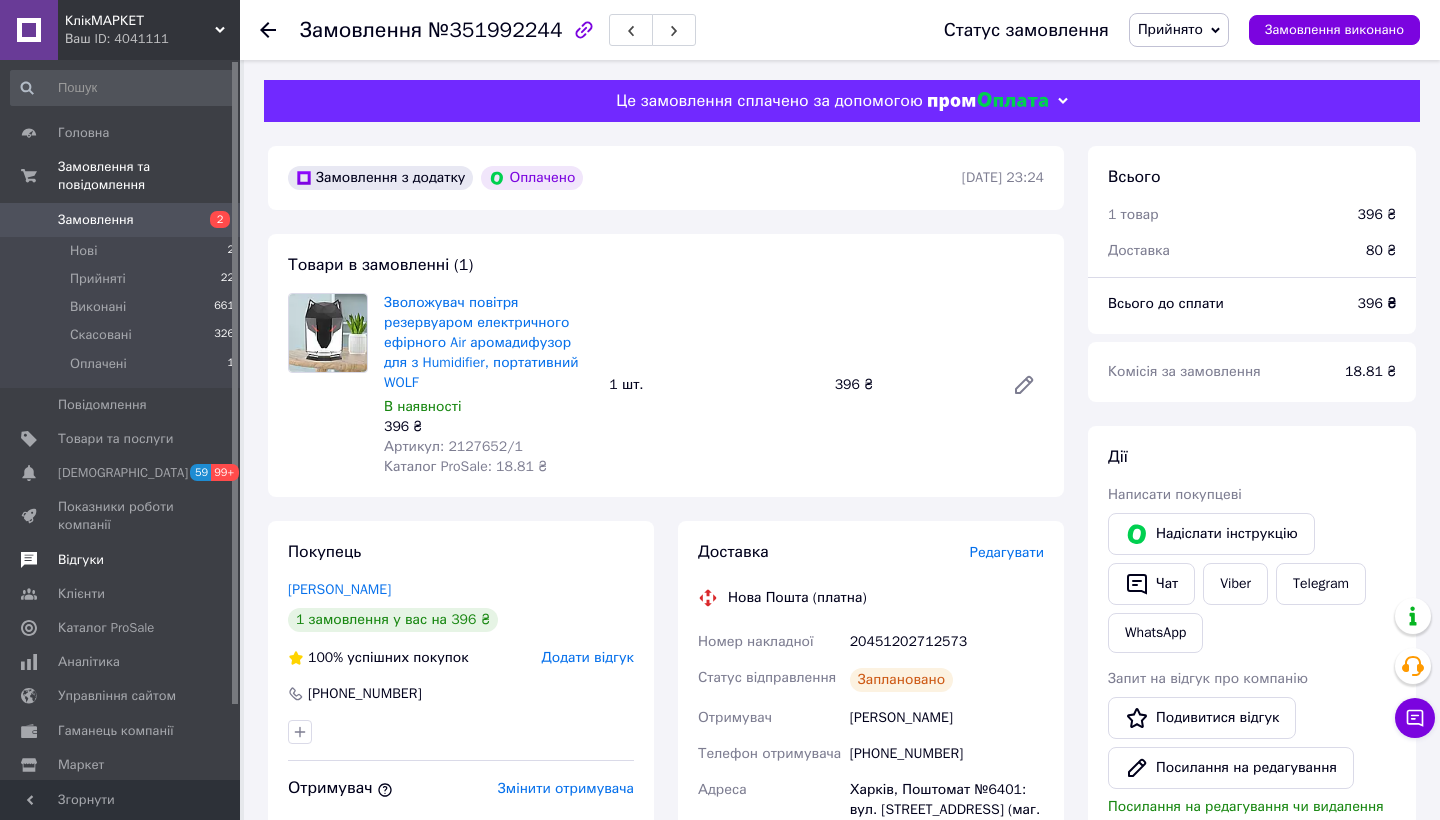 click on "Відгуки" at bounding box center [81, 560] 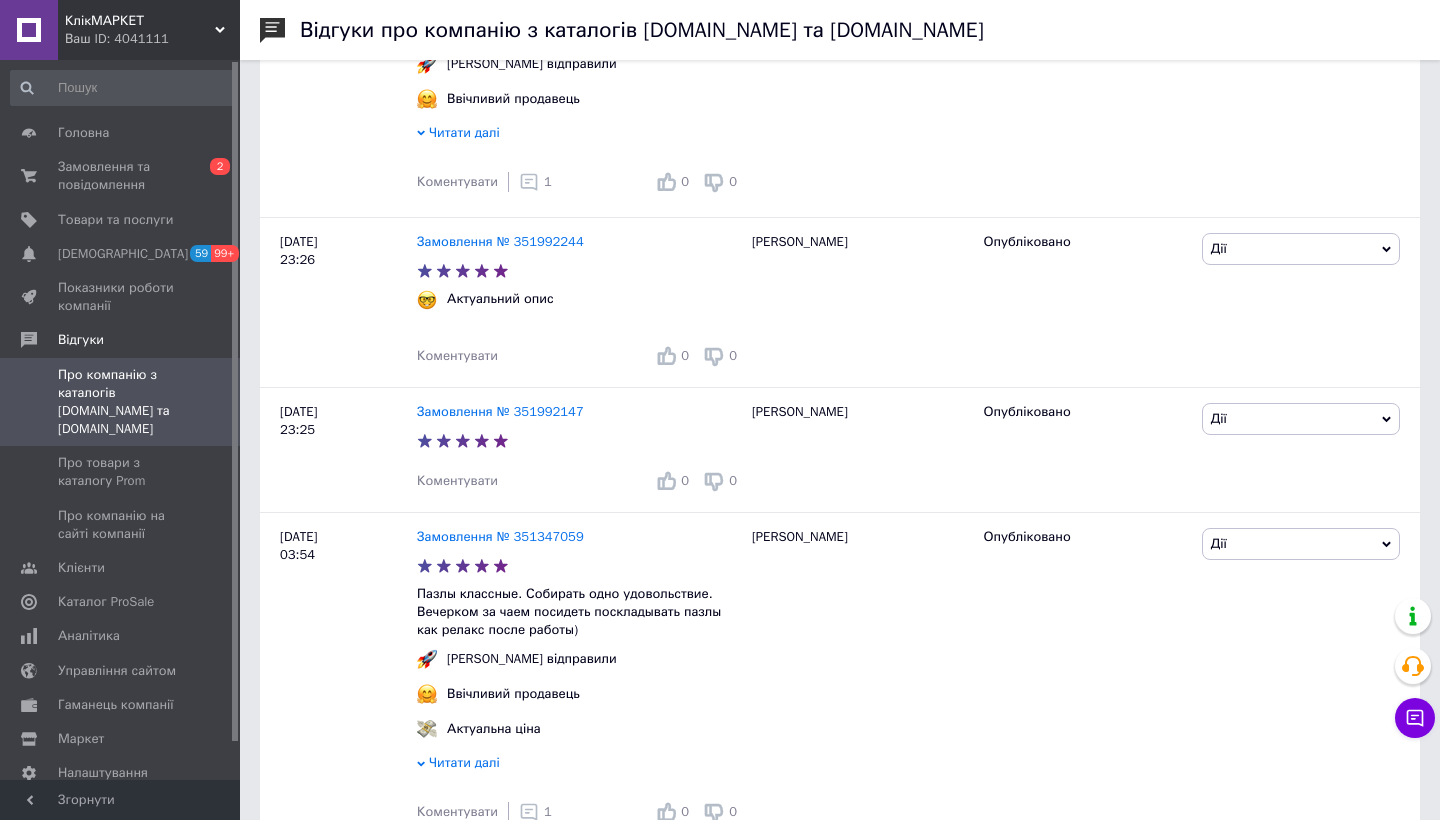 scroll, scrollTop: 835, scrollLeft: 0, axis: vertical 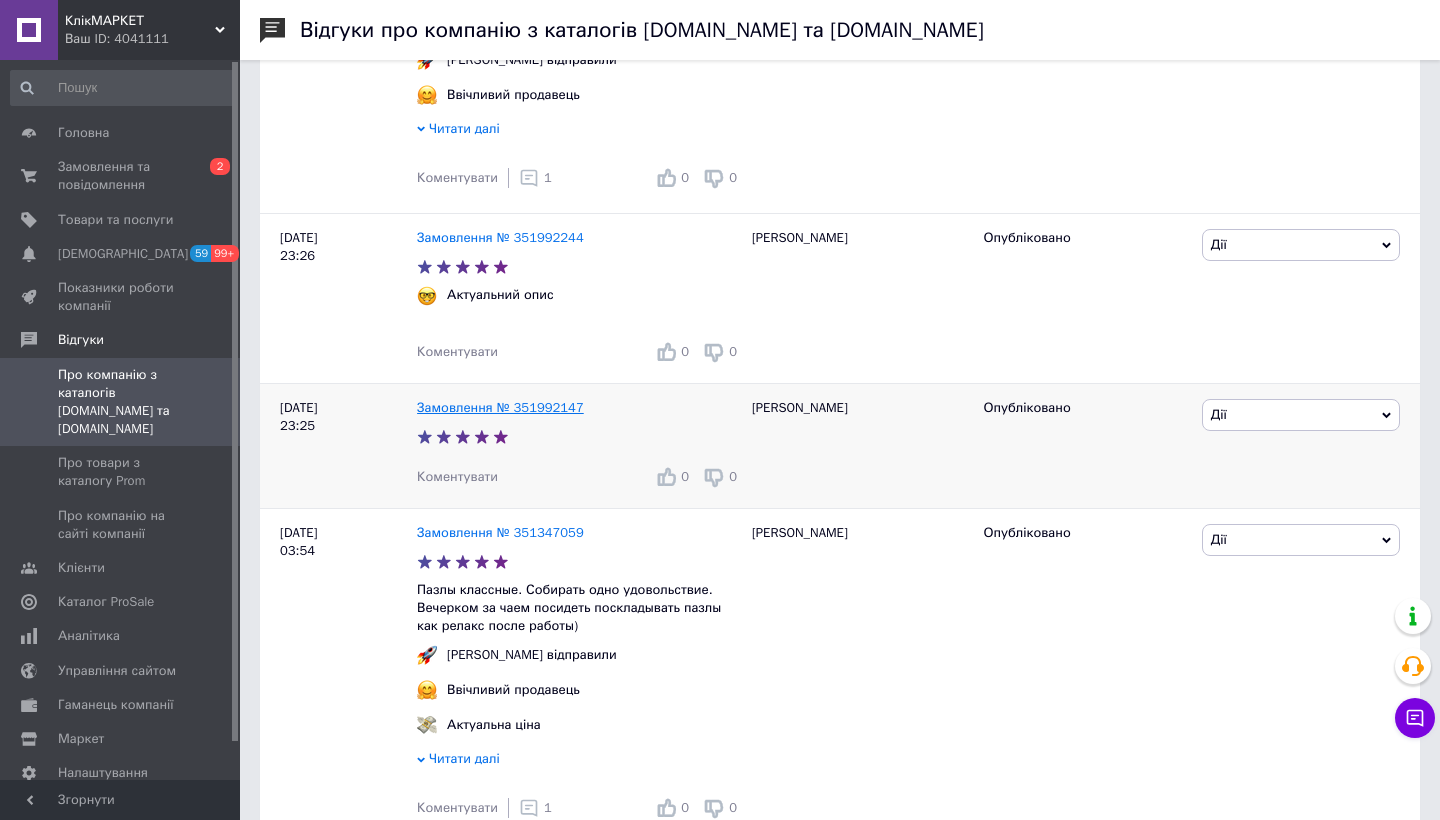 click on "Замовлення № 351992147" at bounding box center (500, 407) 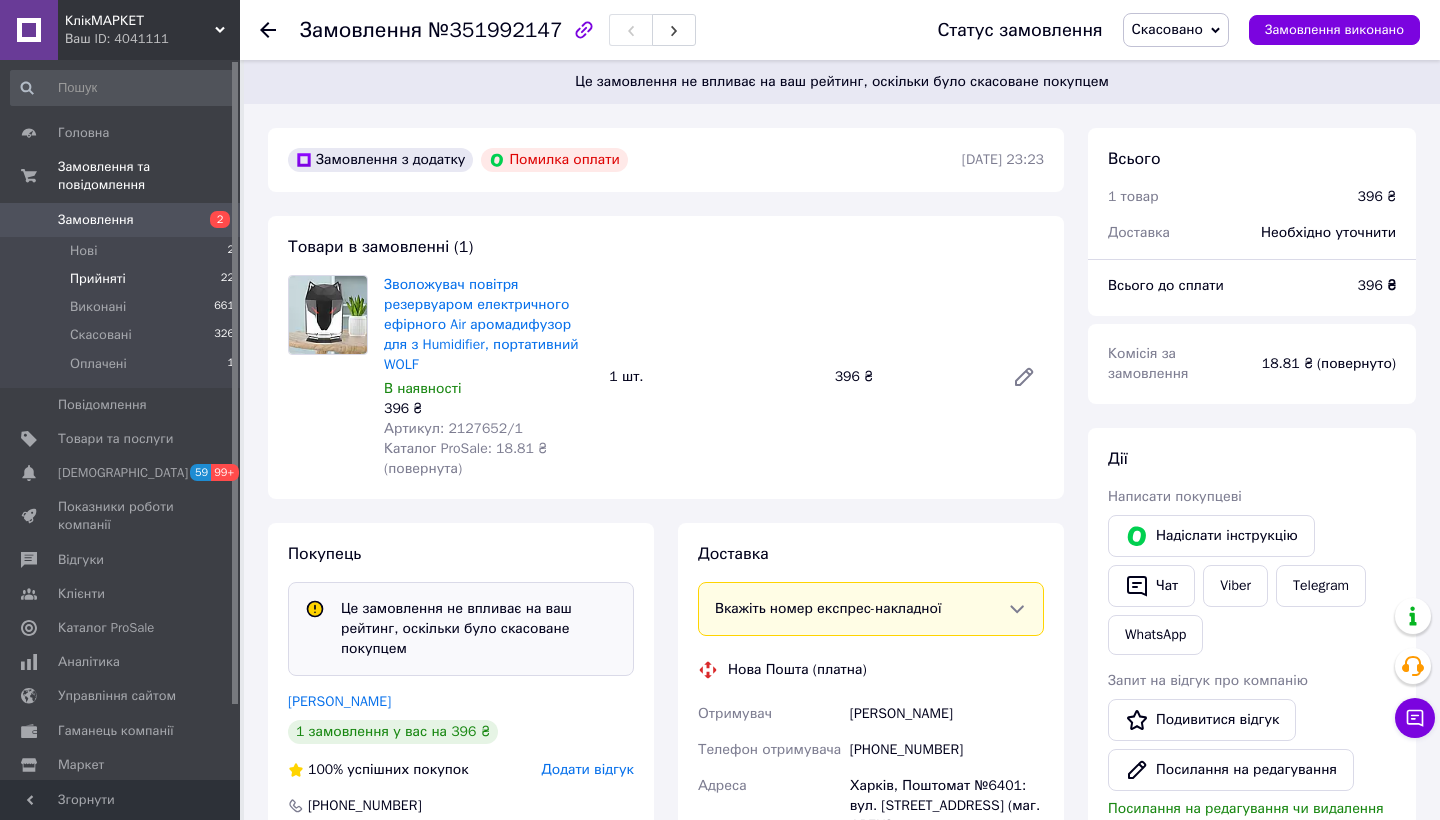 scroll, scrollTop: 0, scrollLeft: 0, axis: both 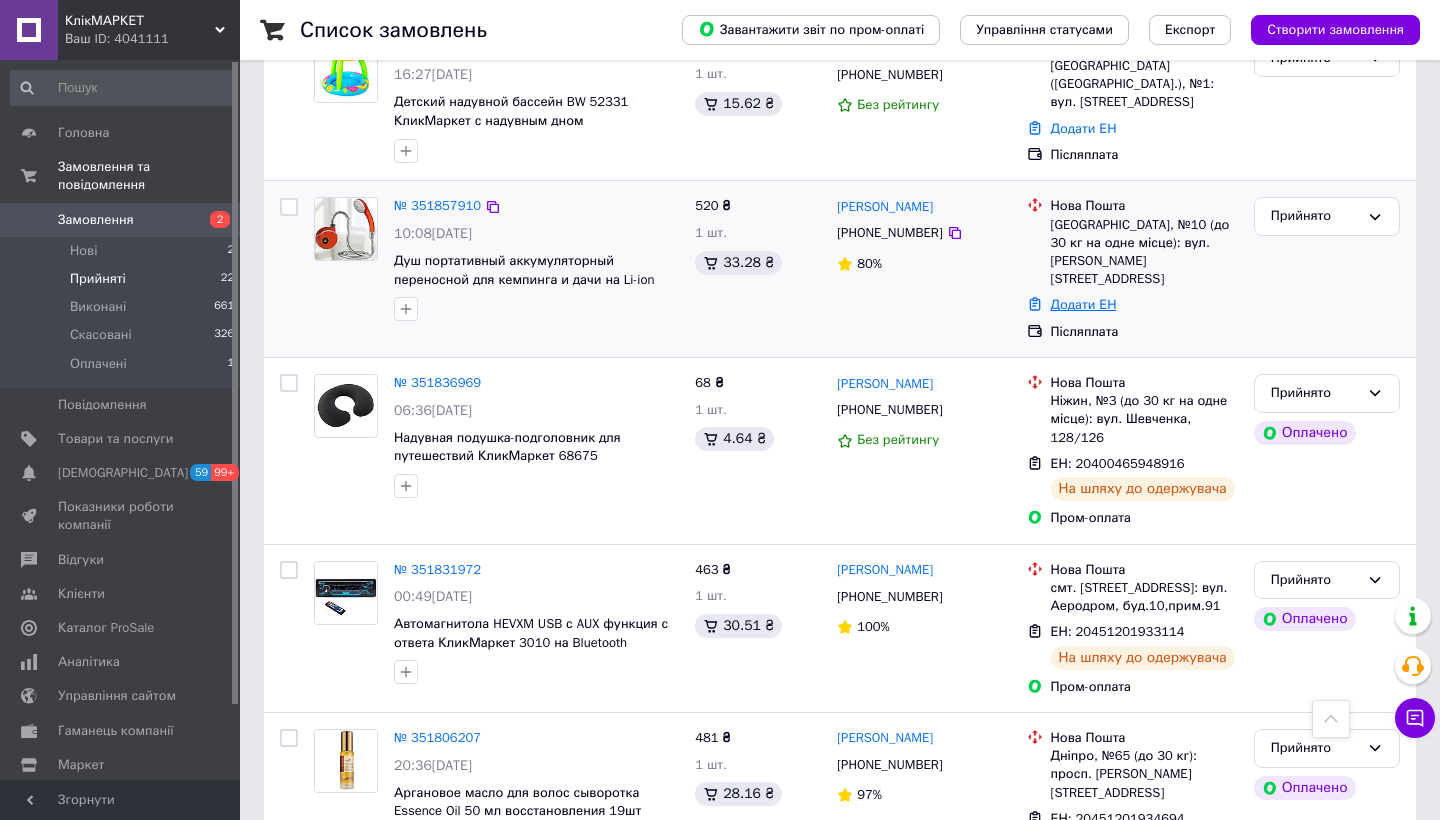 click on "Додати ЕН" at bounding box center (1084, 304) 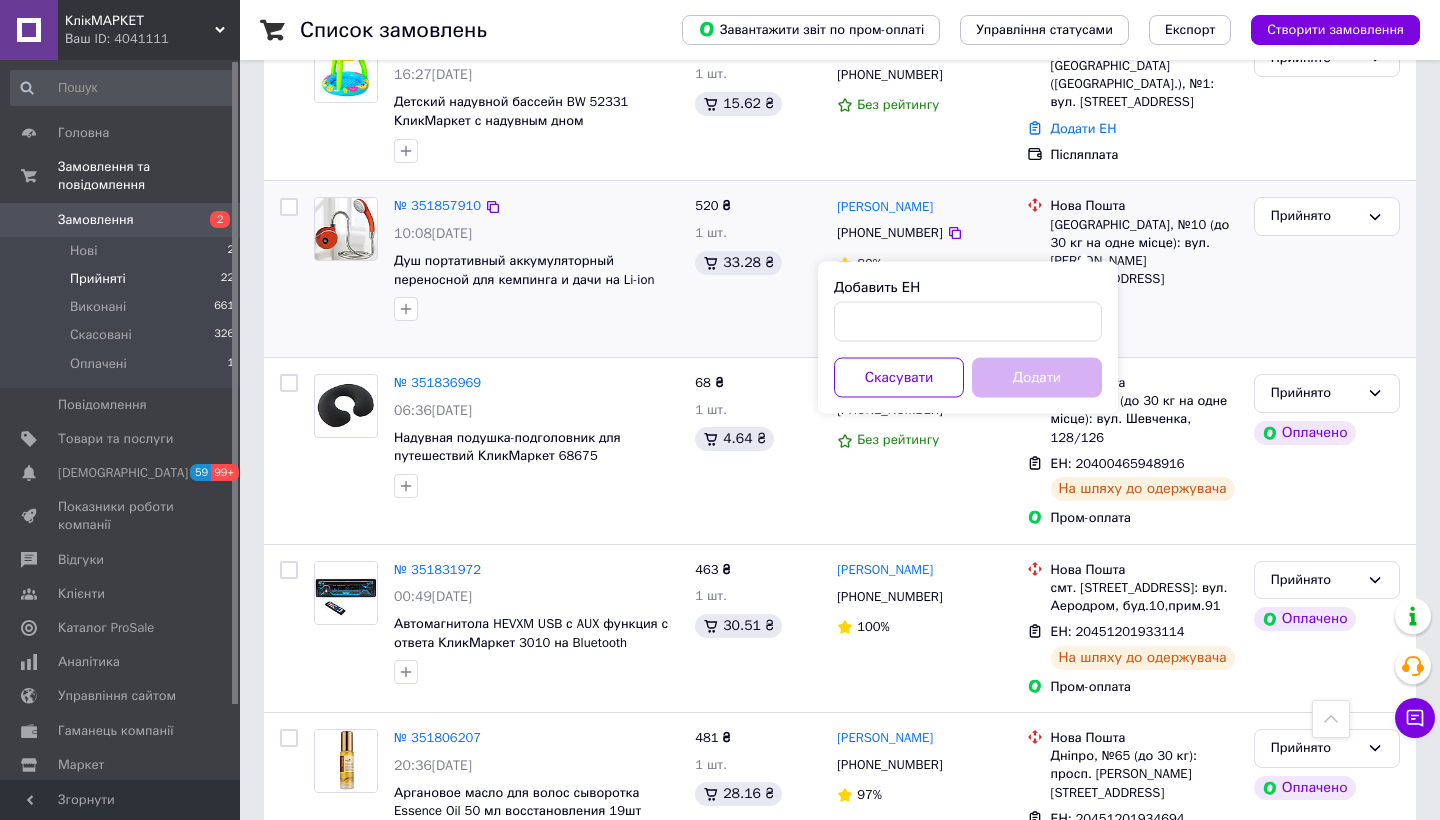 click on "Додати ЕН" at bounding box center (1084, 304) 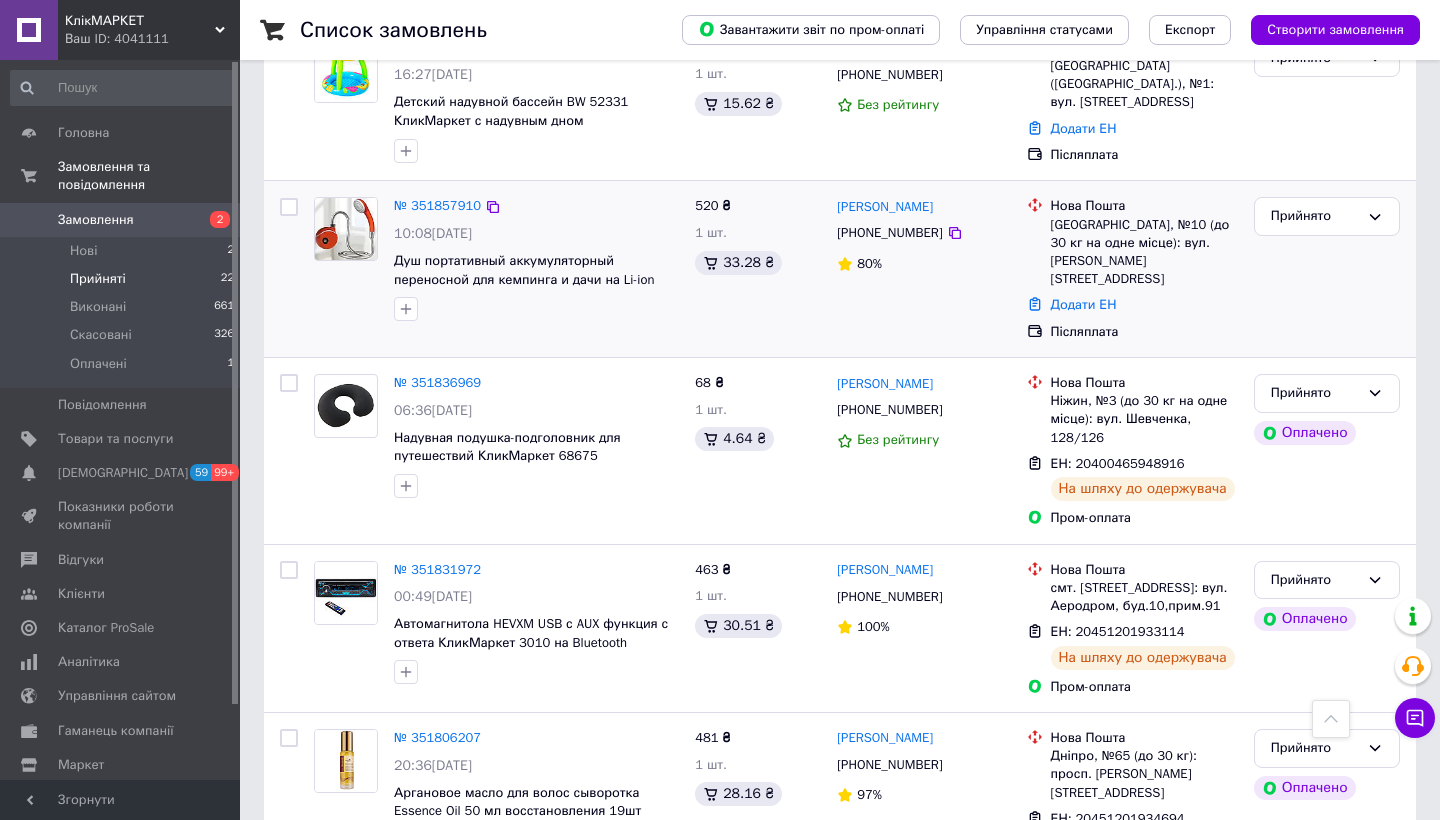 click on "Післяплата" at bounding box center [1144, 332] 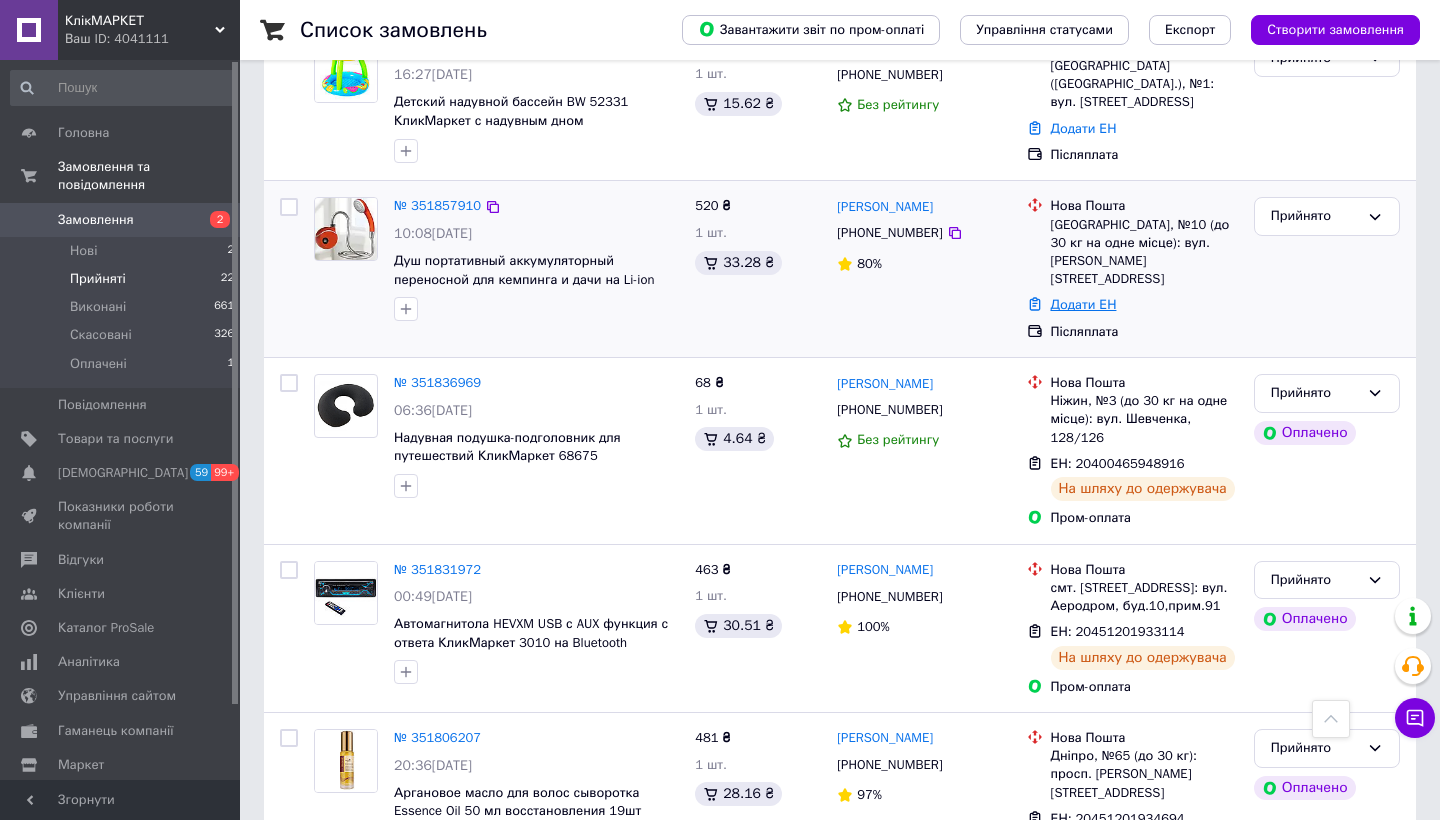 click on "Додати ЕН" at bounding box center [1084, 304] 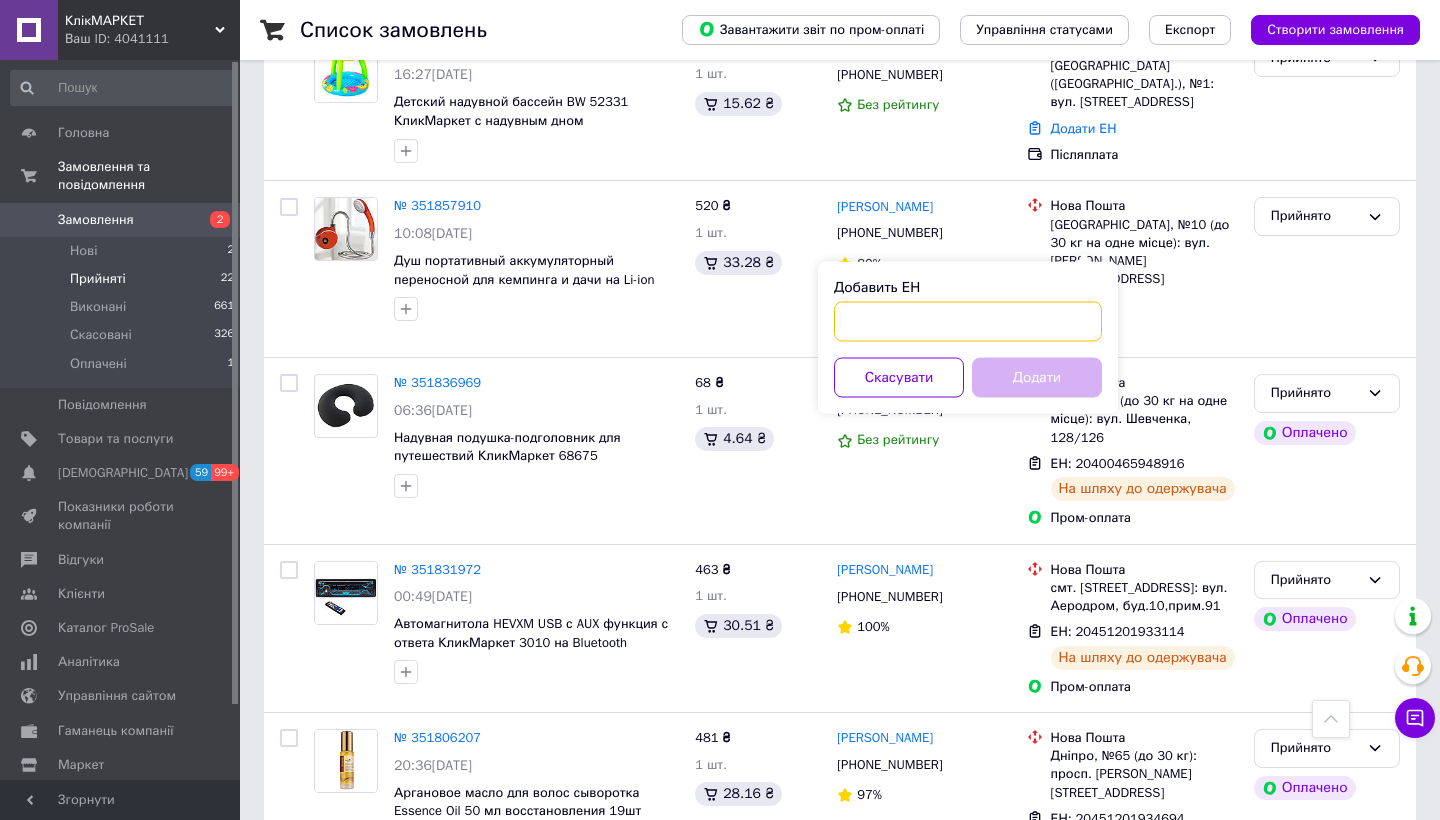 click on "Добавить ЕН" at bounding box center [968, 322] 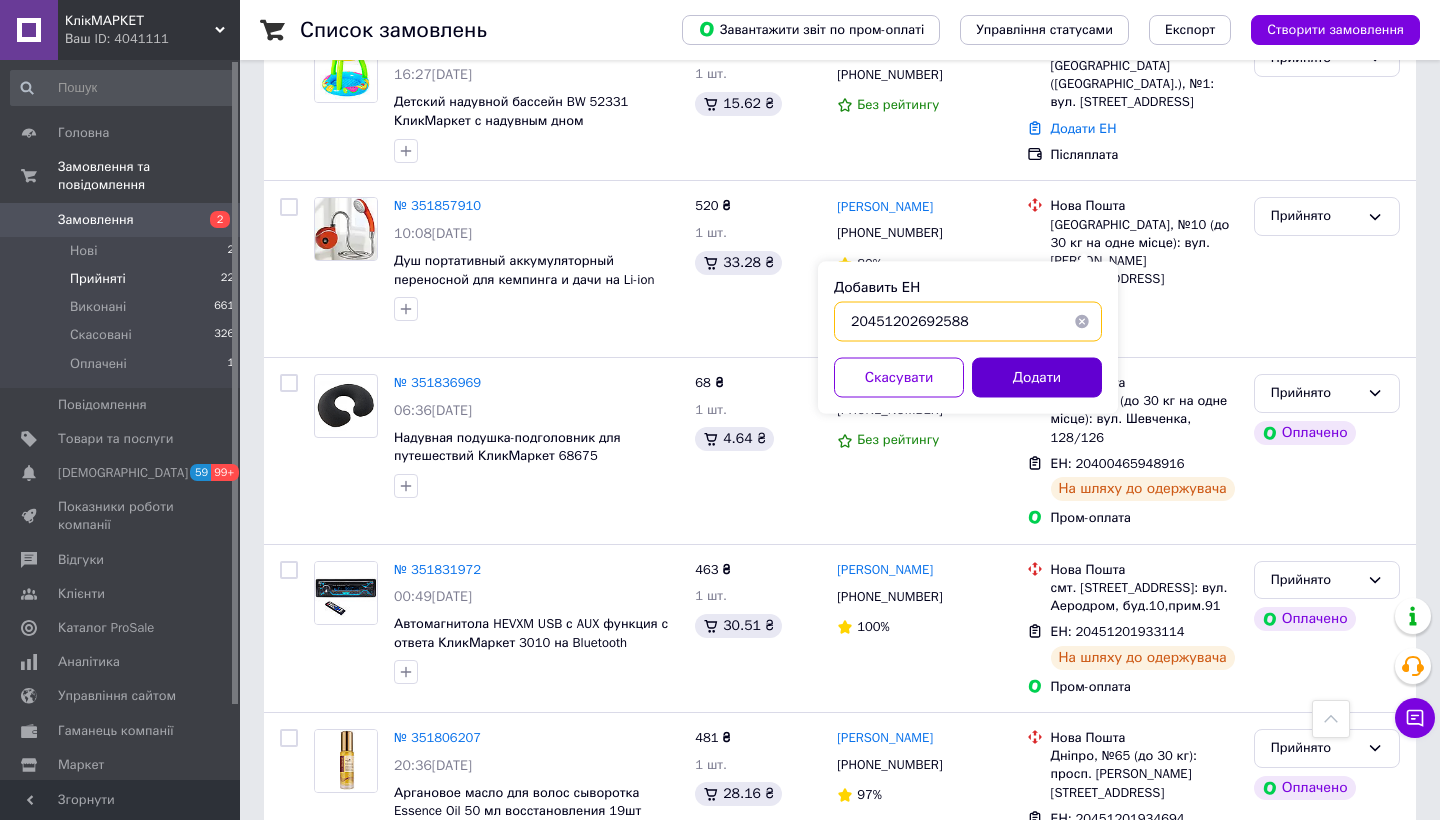 type on "20451202692588" 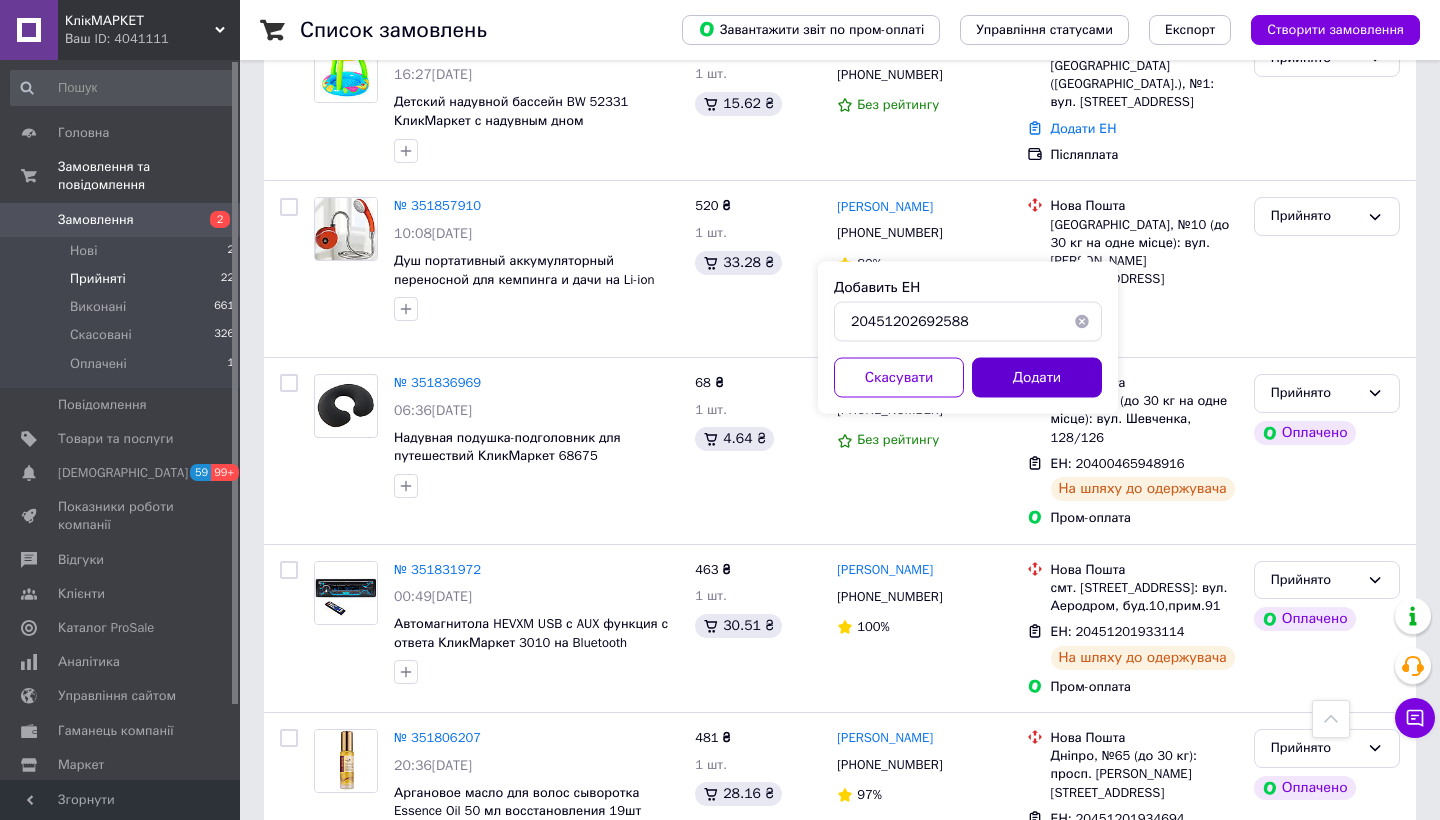 click on "Додати" at bounding box center (1037, 378) 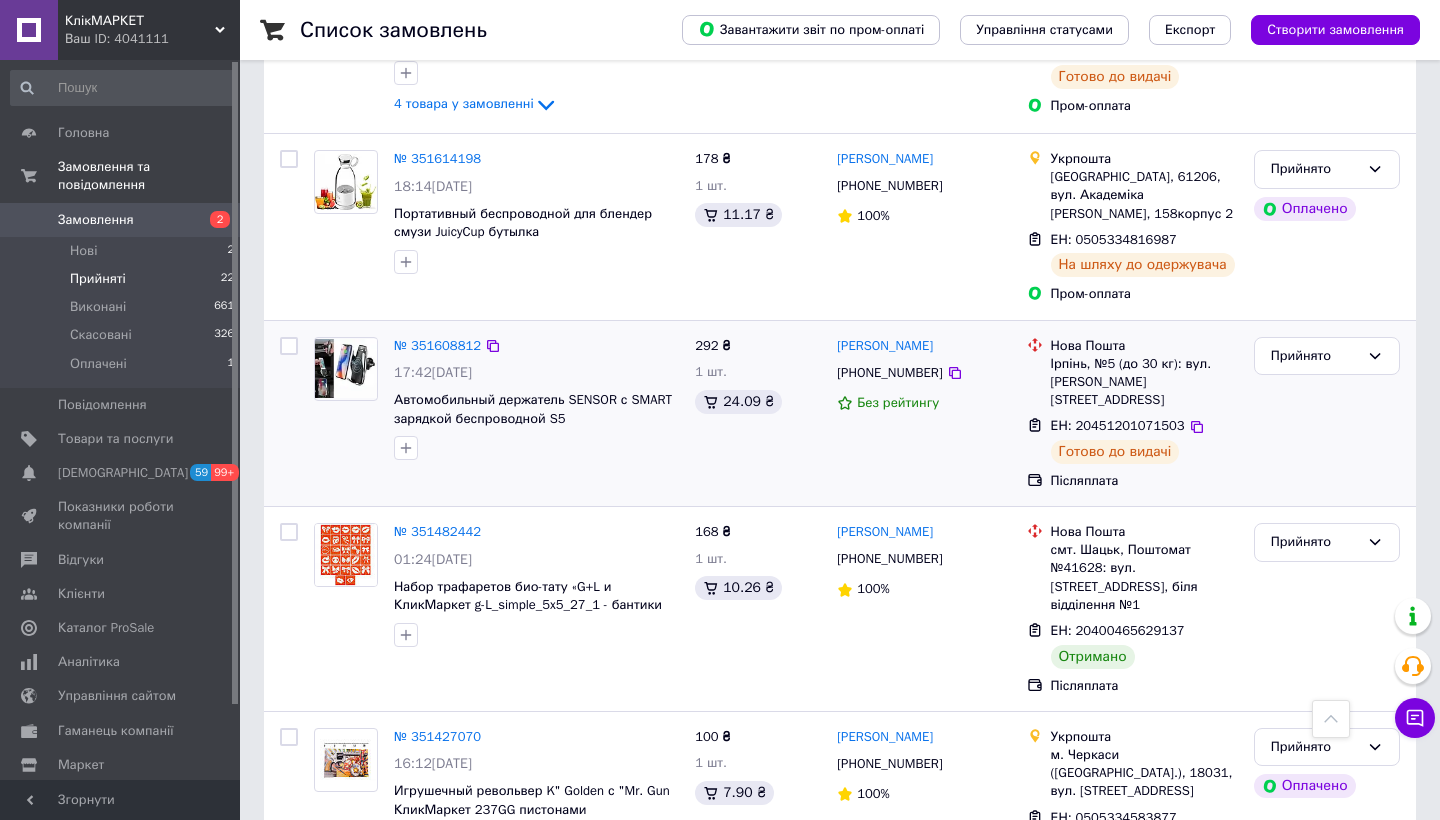 scroll, scrollTop: 2677, scrollLeft: 0, axis: vertical 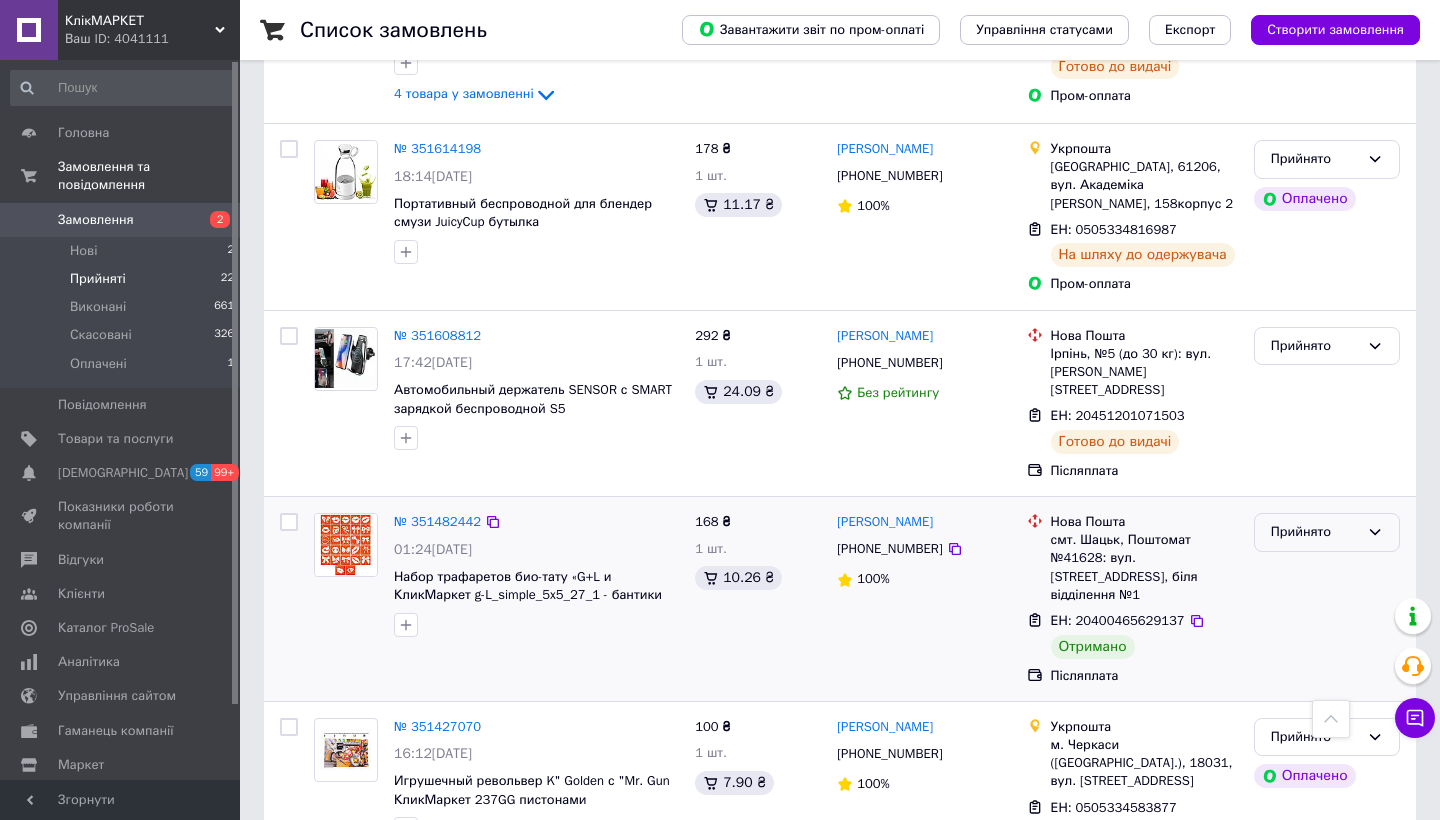 click on "Прийнято" at bounding box center (1315, 532) 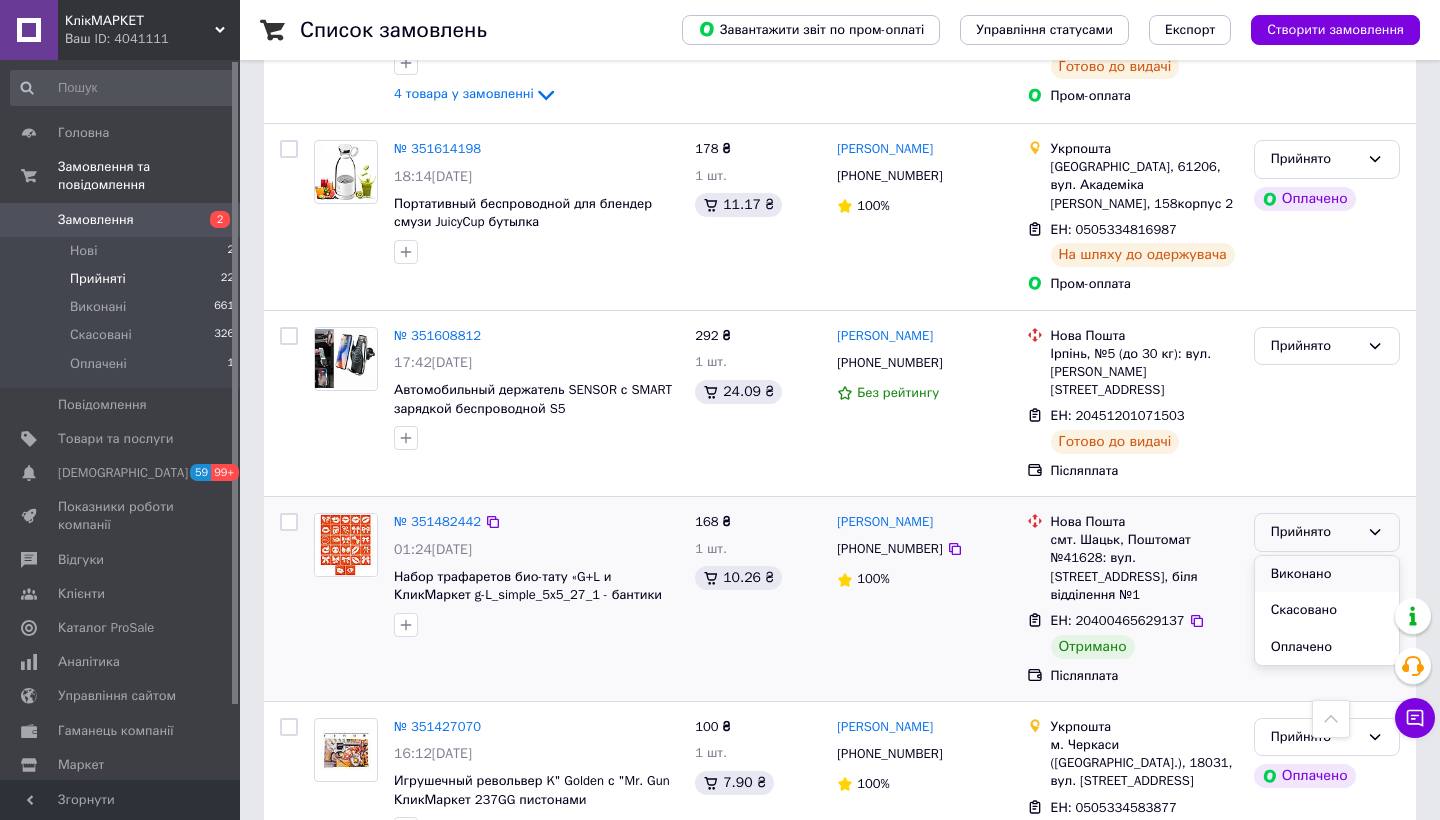 click on "Виконано" at bounding box center (1327, 574) 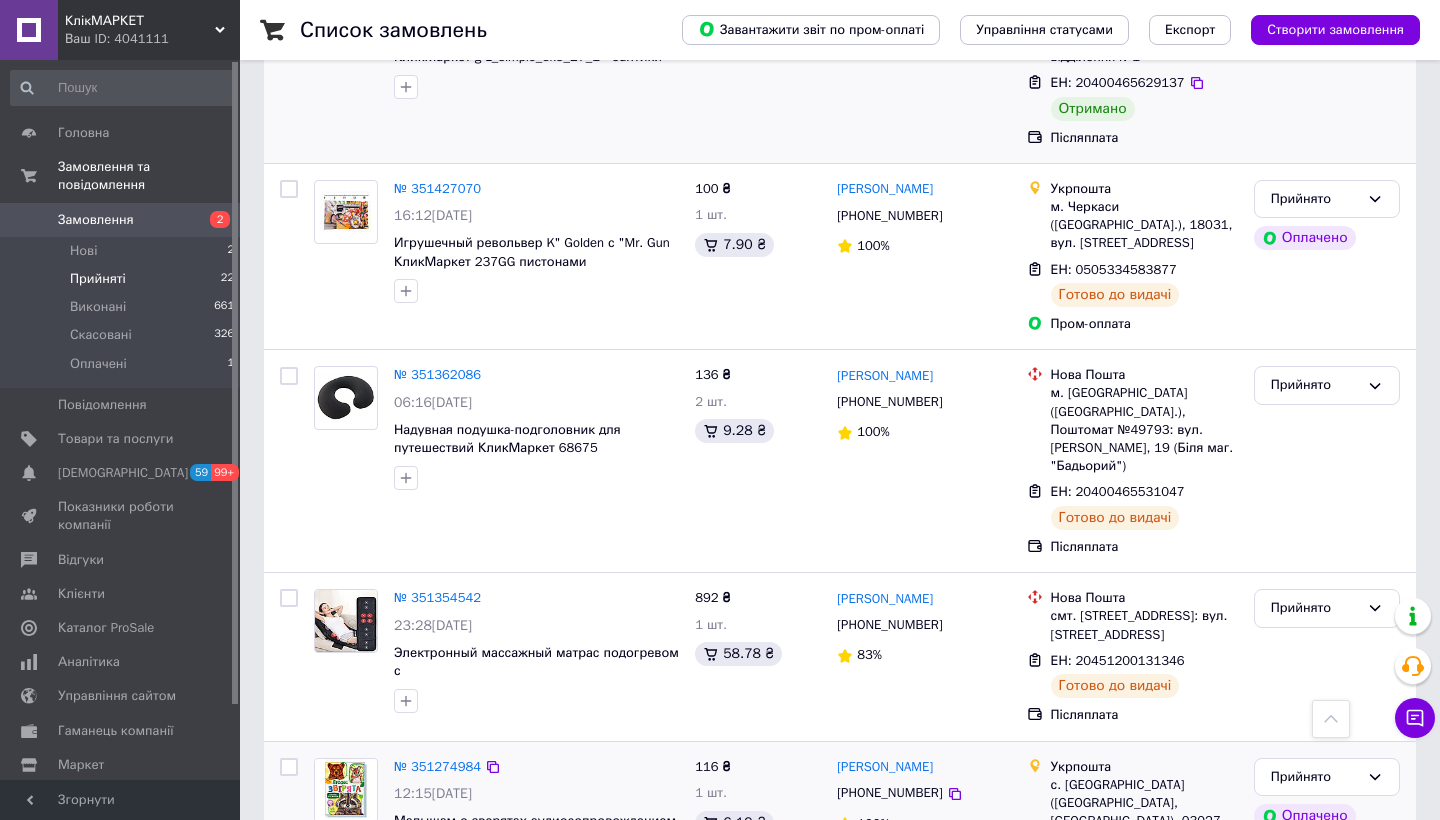 scroll, scrollTop: 3214, scrollLeft: 0, axis: vertical 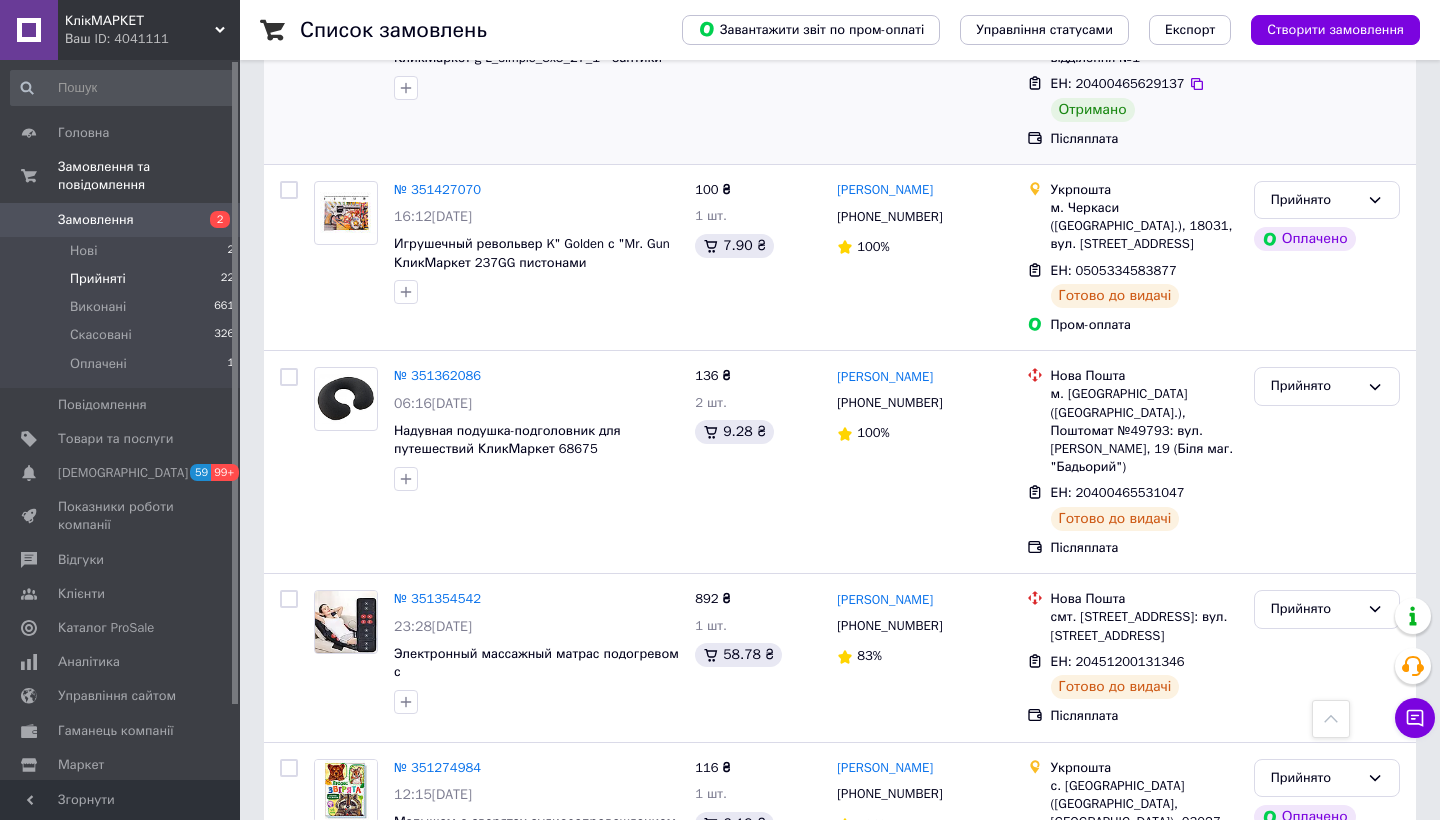 click on "2" at bounding box center (327, 1009) 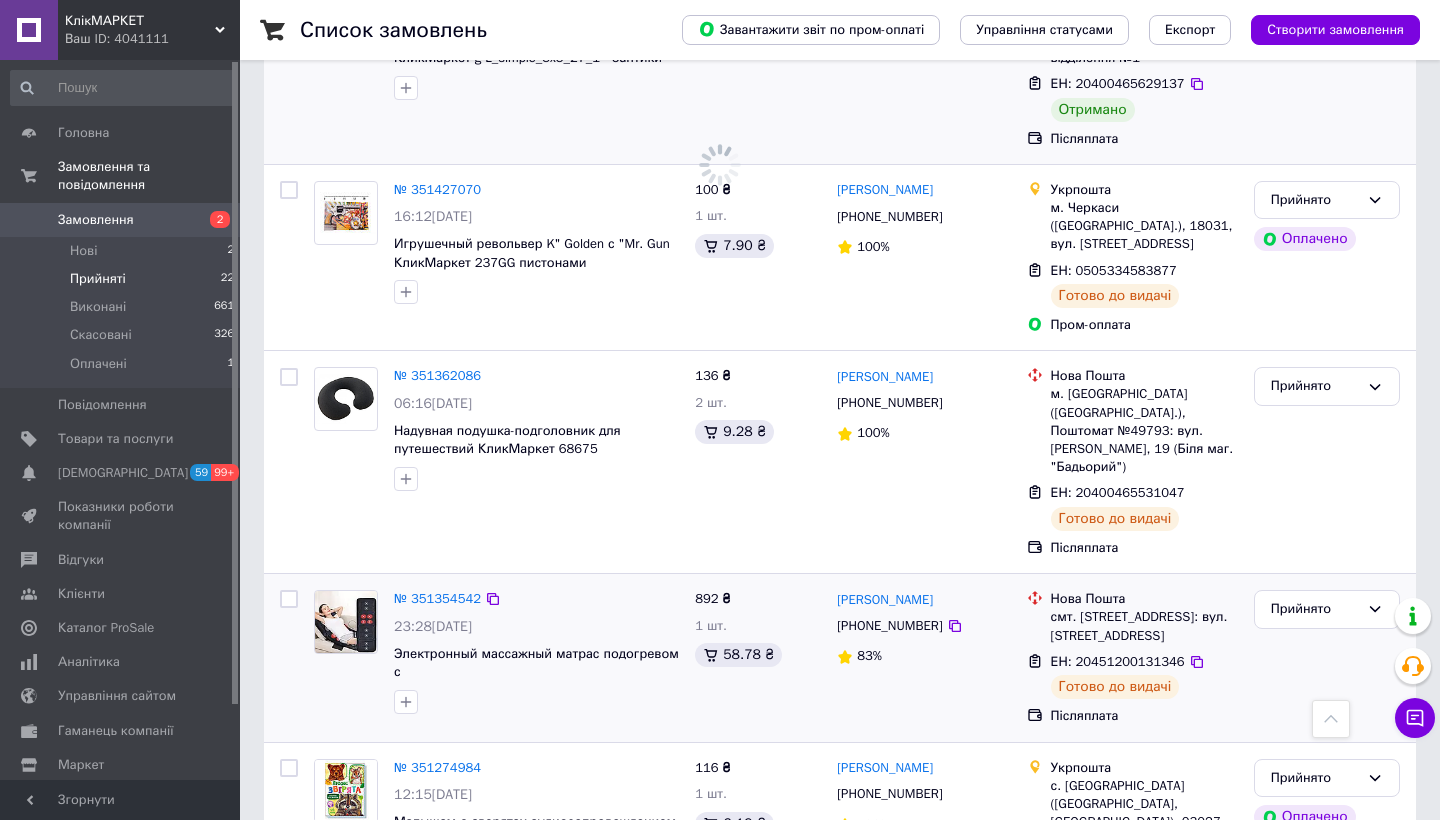 scroll, scrollTop: 0, scrollLeft: 0, axis: both 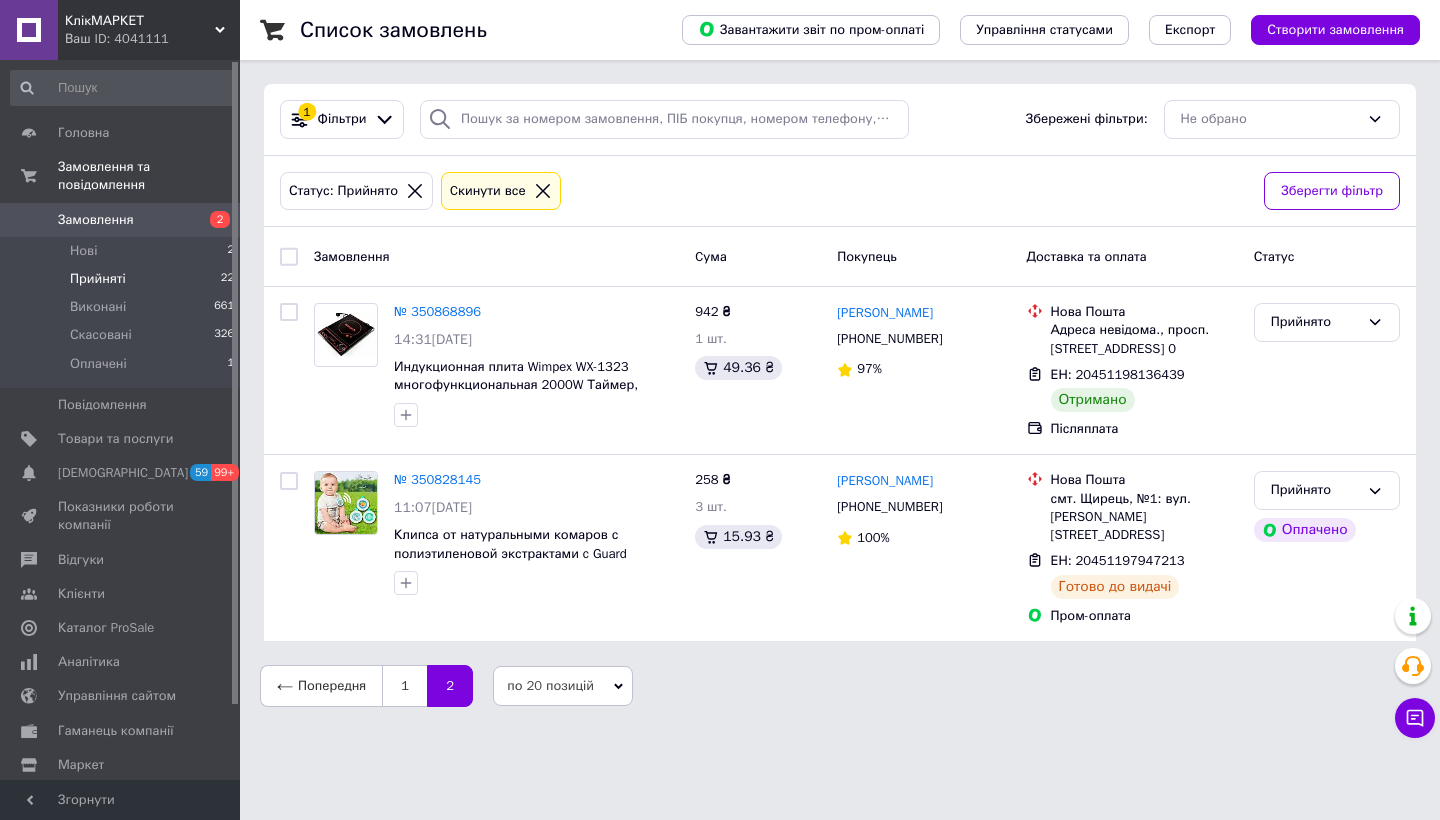 click on "Список замовлень   Завантажити звіт по пром-оплаті Управління статусами Експорт Створити замовлення 1 Фільтри Збережені фільтри: Не обрано Статус: Прийнято Cкинути все Зберегти фільтр Замовлення Cума Покупець Доставка та оплата Статус № 350868896 14:31, 02.07.2025 Индукционная плита Wimpex WX-1323 многофункциональная 2000W Таймер, 942 ₴ 1 шт. 49.36 ₴ Плахута Андрей +380507452689 97% Нова Пошта Адреса невідома., просп. Полтавський, будинок 2а, кв. 0 ЕН: 20451198136439 Отримано Післяплата Прийнято № 350828145 11:07, 02.07.2025 Клипса от натуральными комаров с полиэтиленовой экстрактами c Guard капсулой. Bikit 258 ₴" at bounding box center [840, 363] 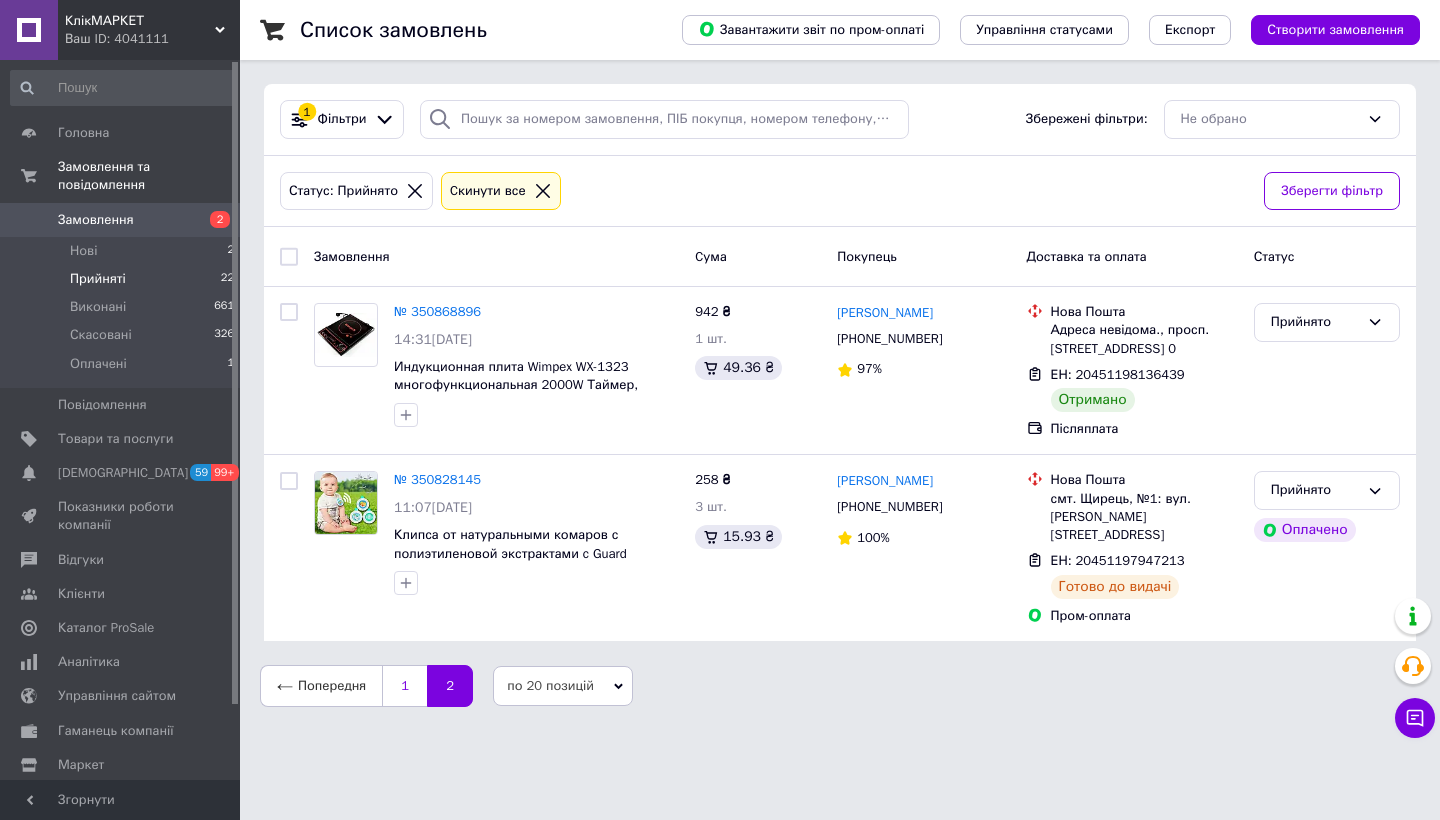 click on "1" at bounding box center (404, 686) 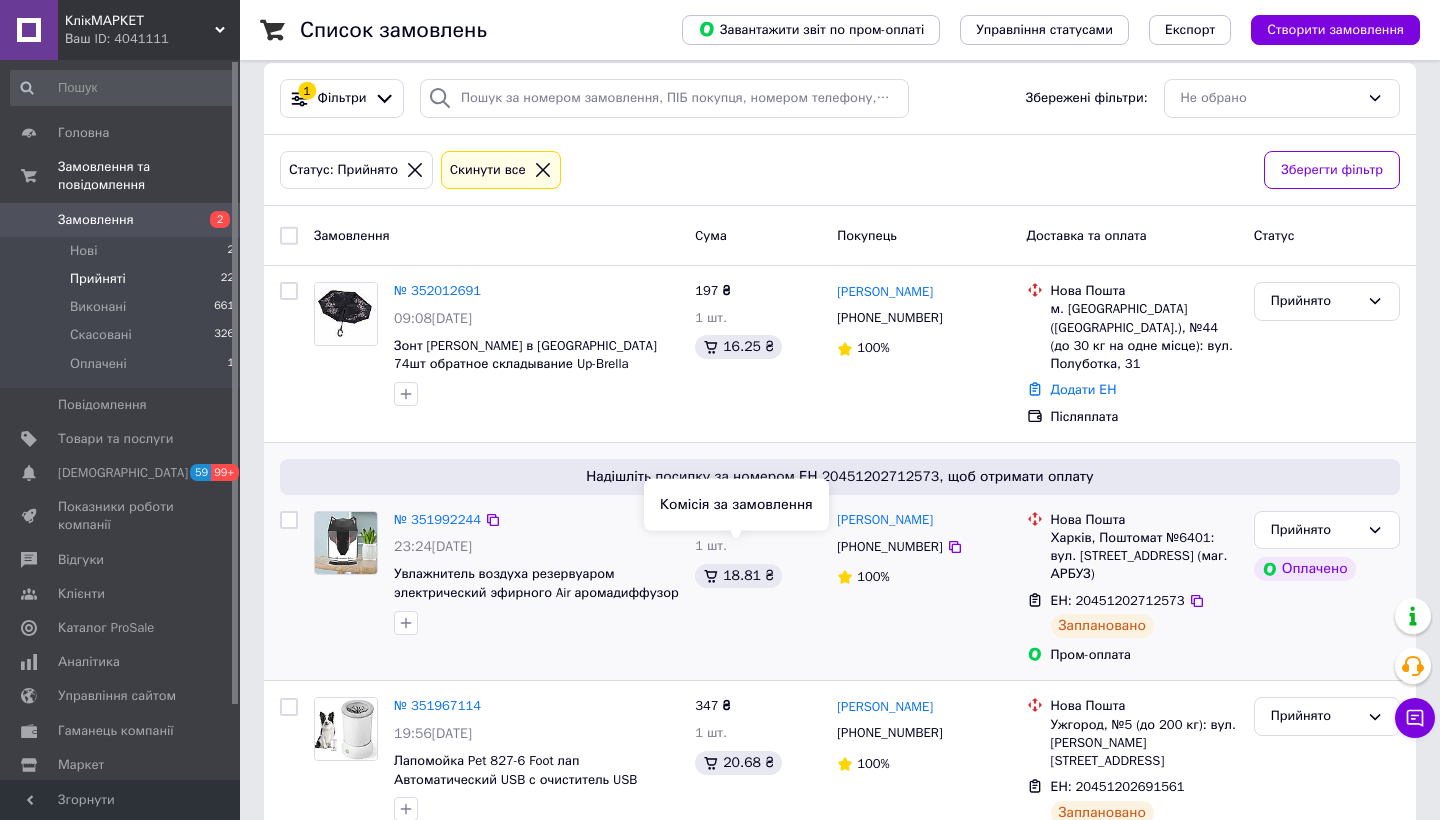scroll, scrollTop: 0, scrollLeft: 0, axis: both 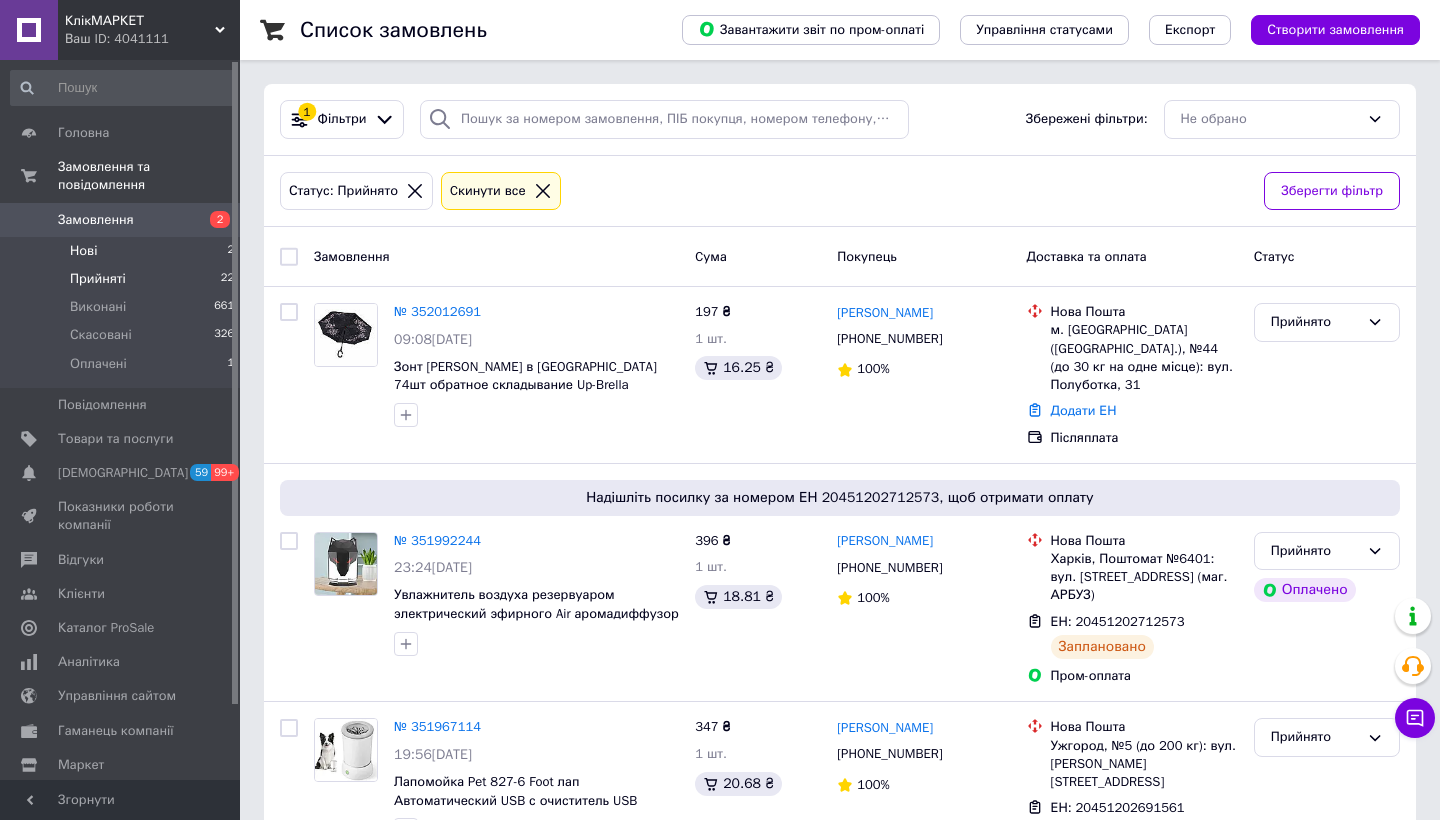 click on "Нові 2" at bounding box center (123, 251) 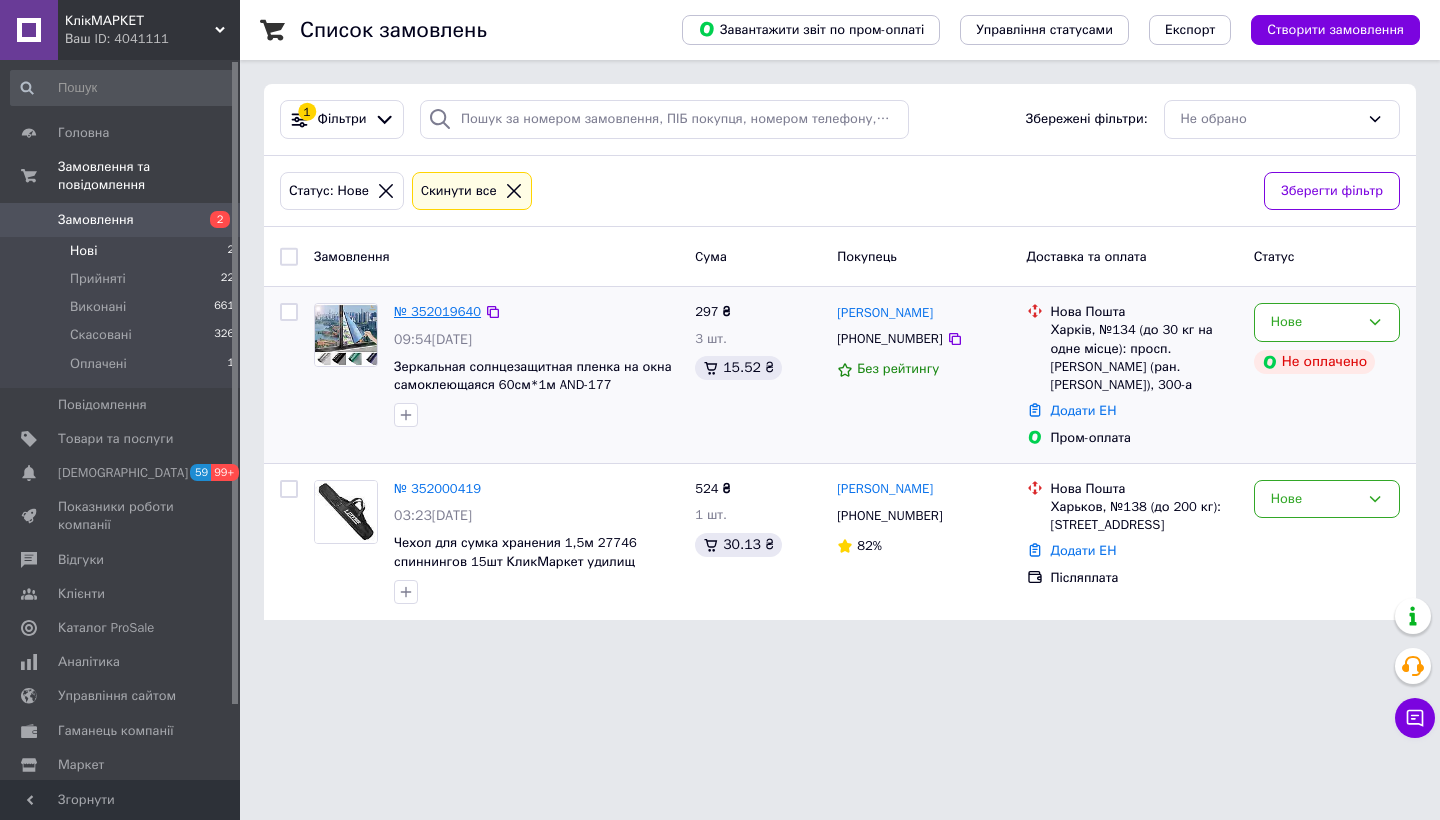 click on "№ 352019640" at bounding box center (437, 311) 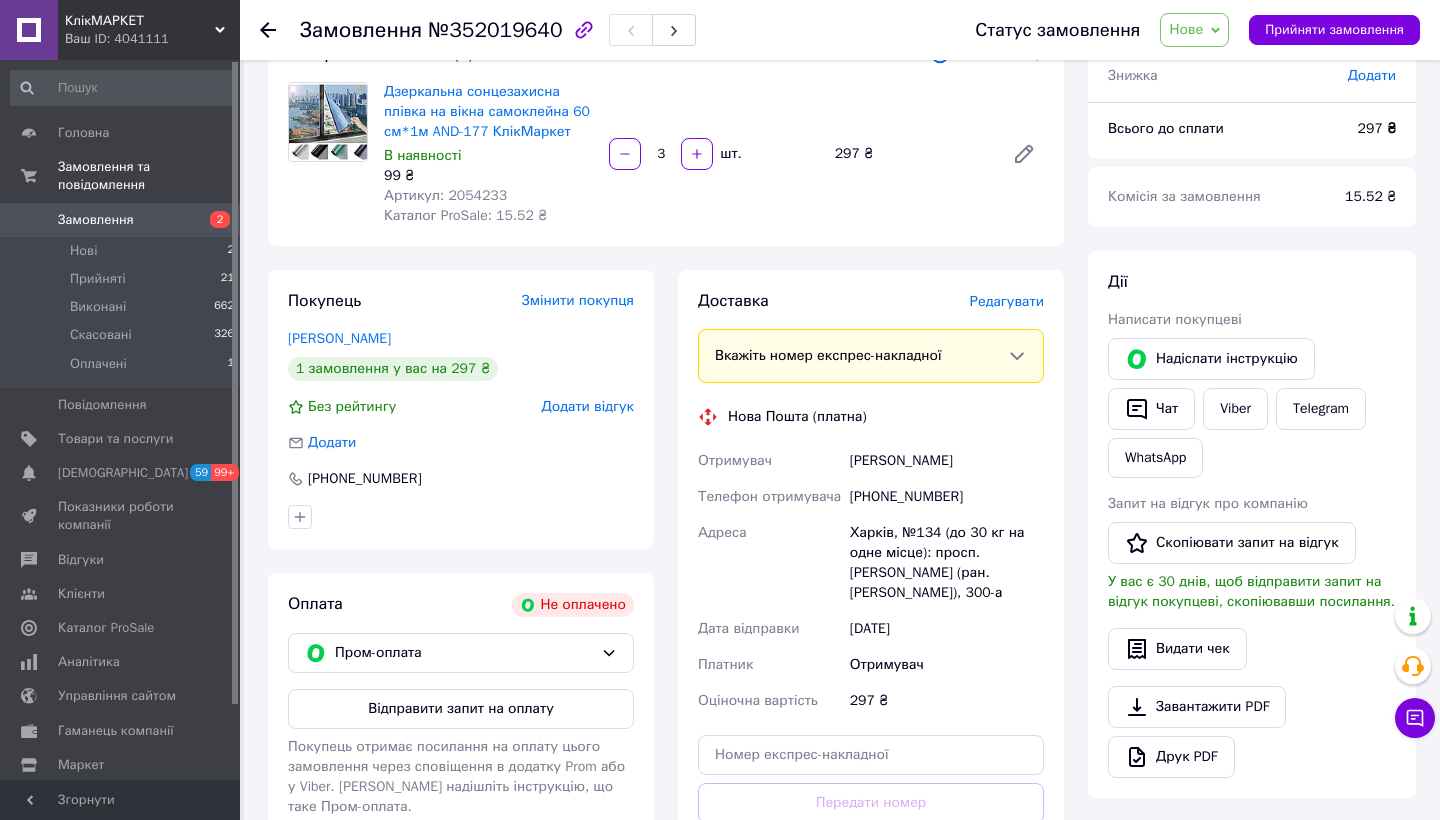 scroll, scrollTop: 165, scrollLeft: 0, axis: vertical 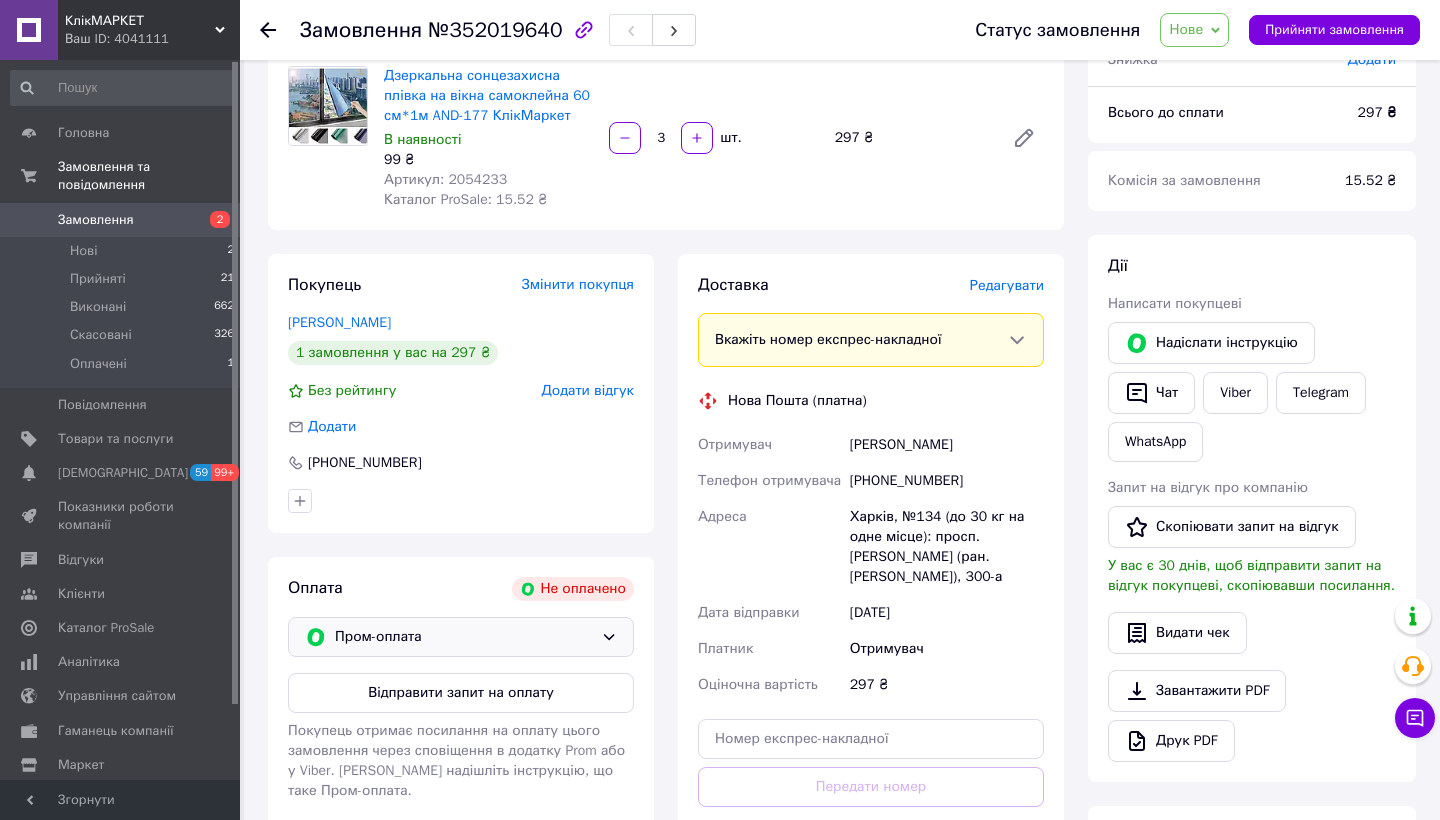 click on "Пром-оплата" at bounding box center (464, 637) 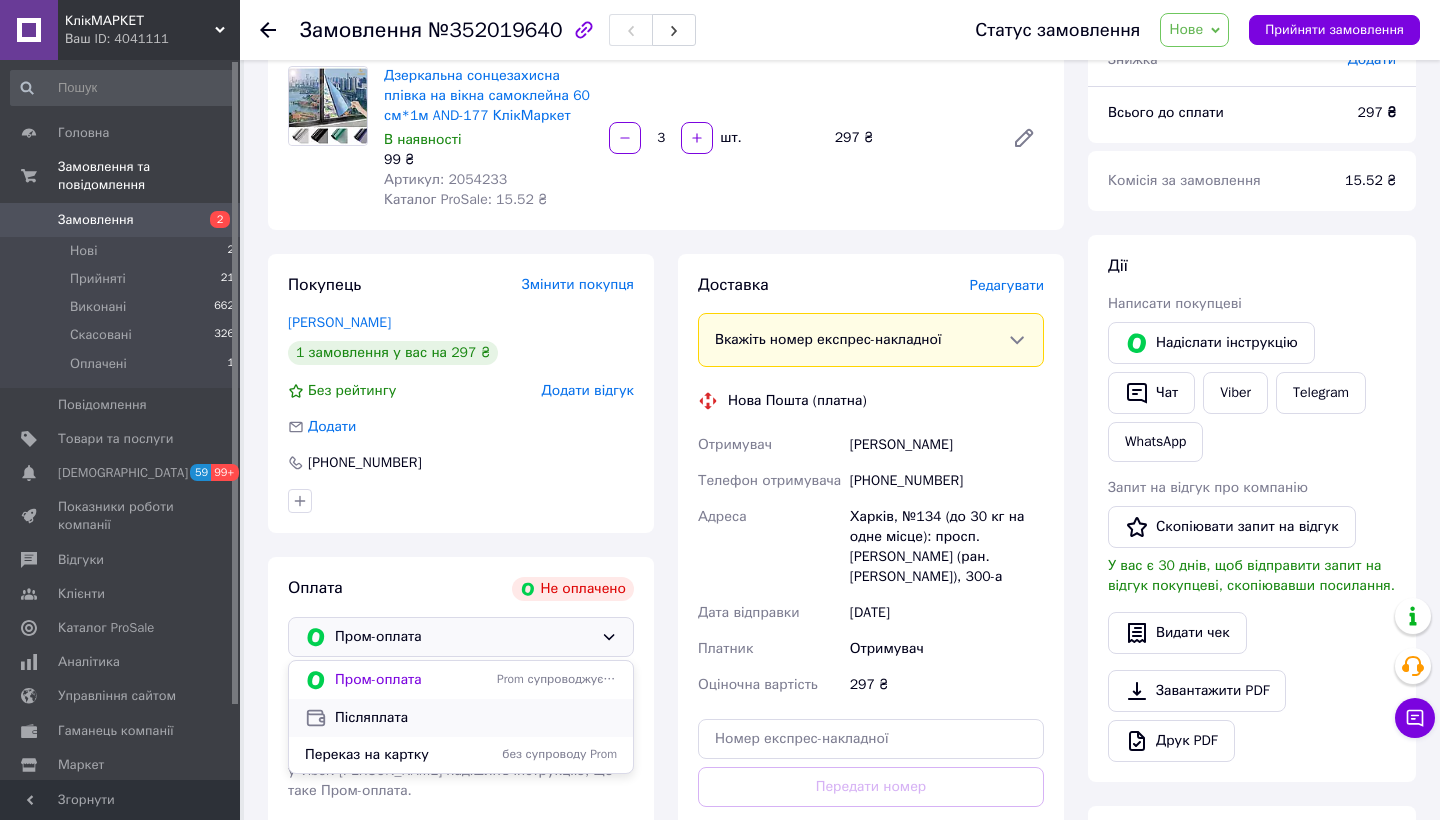 click on "Післяплата" at bounding box center (476, 718) 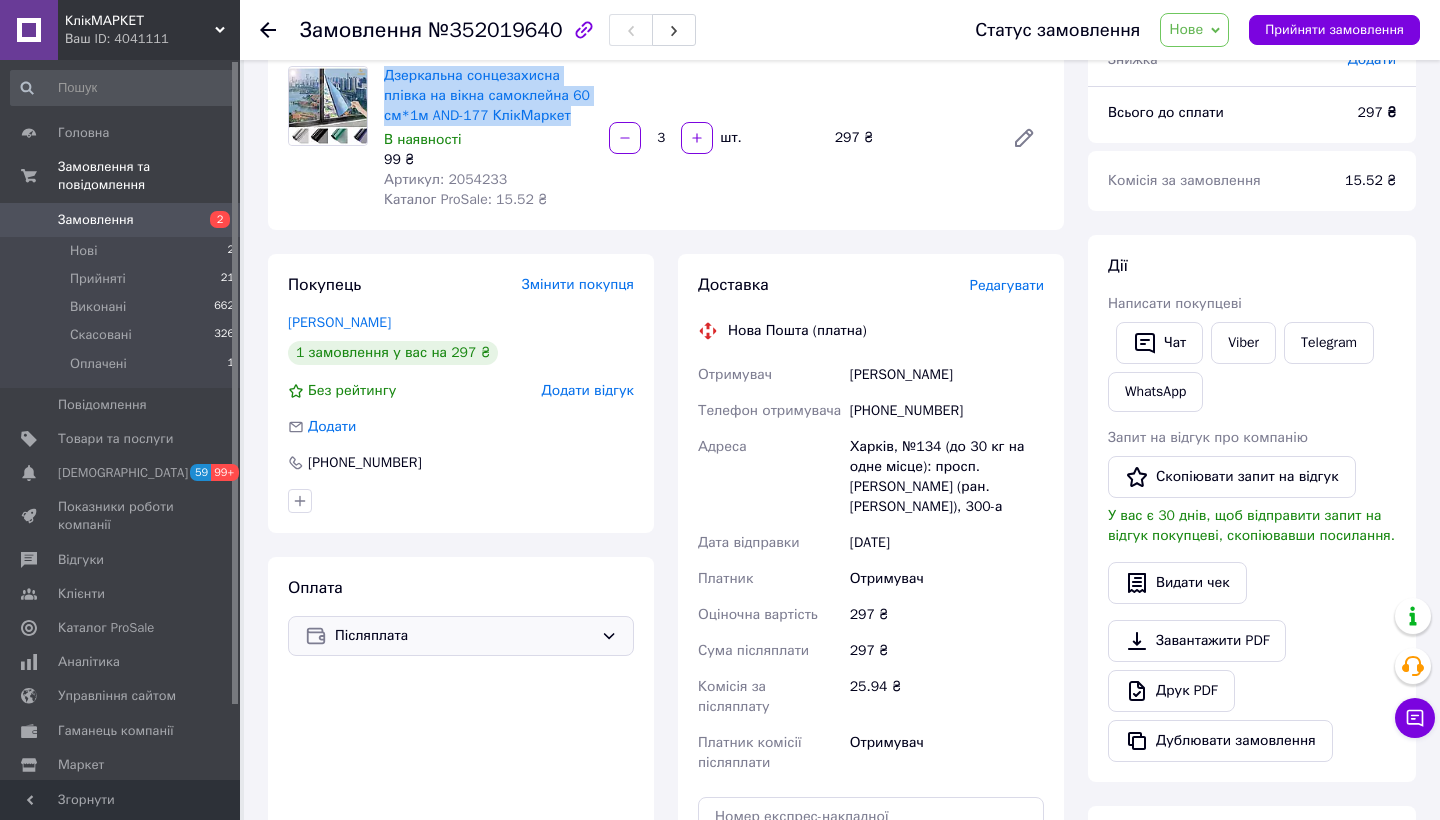 drag, startPoint x: 575, startPoint y: 114, endPoint x: 382, endPoint y: 76, distance: 196.70537 